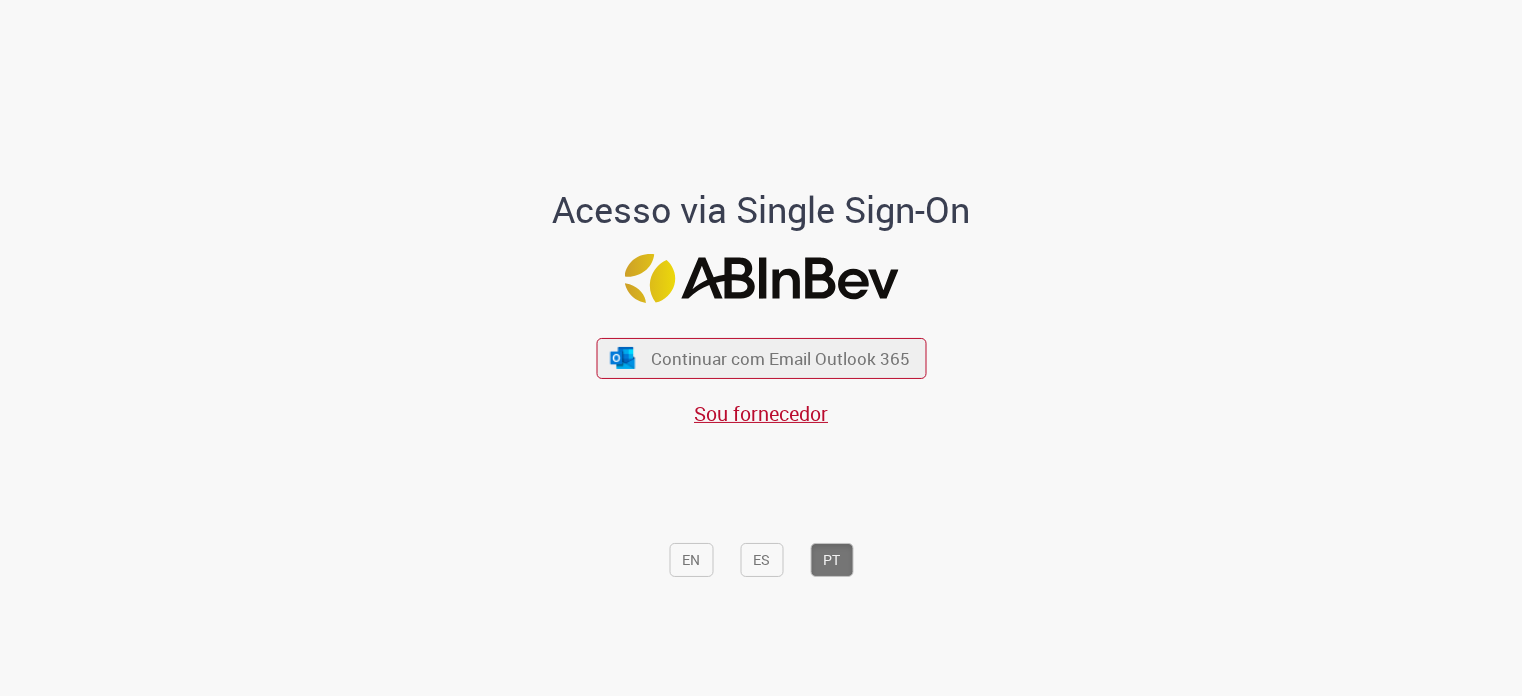 scroll, scrollTop: 0, scrollLeft: 0, axis: both 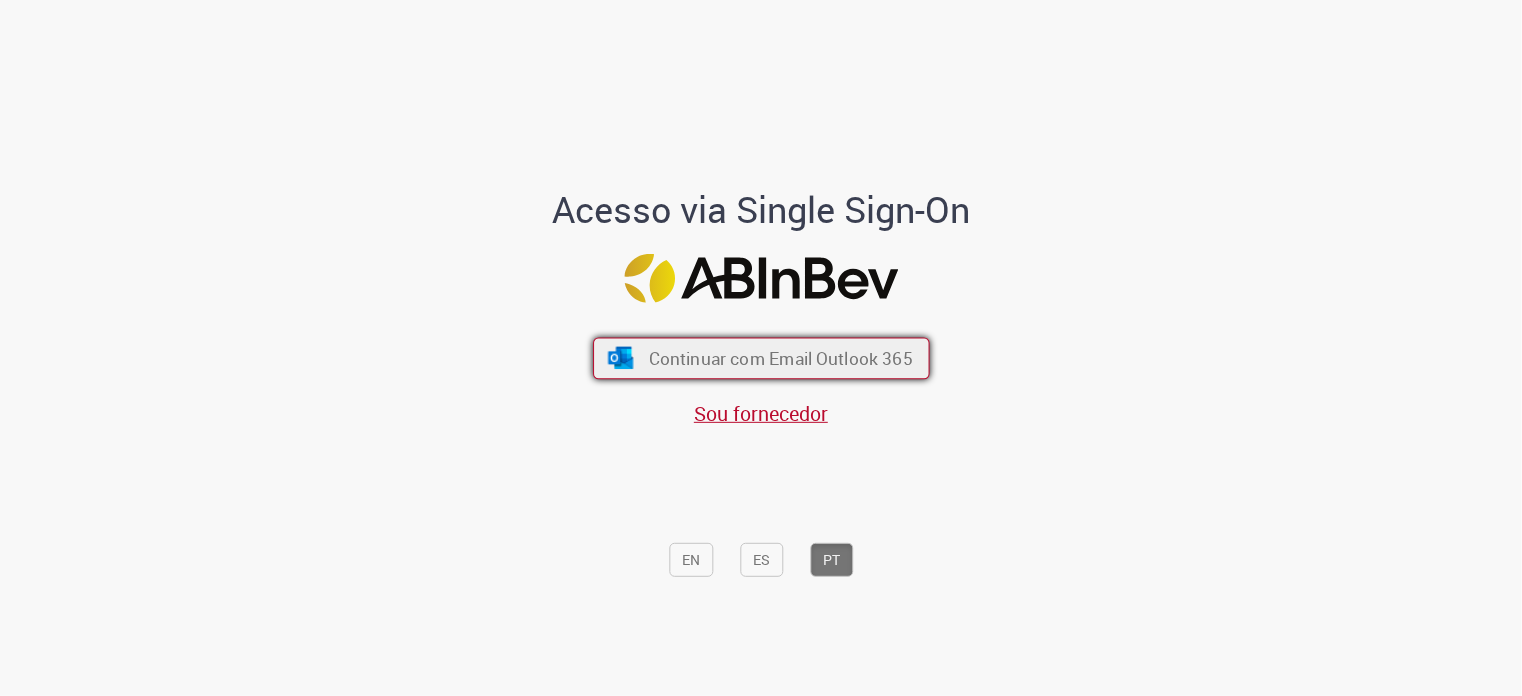 click on "Continuar com Email Outlook 365" at bounding box center (780, 358) 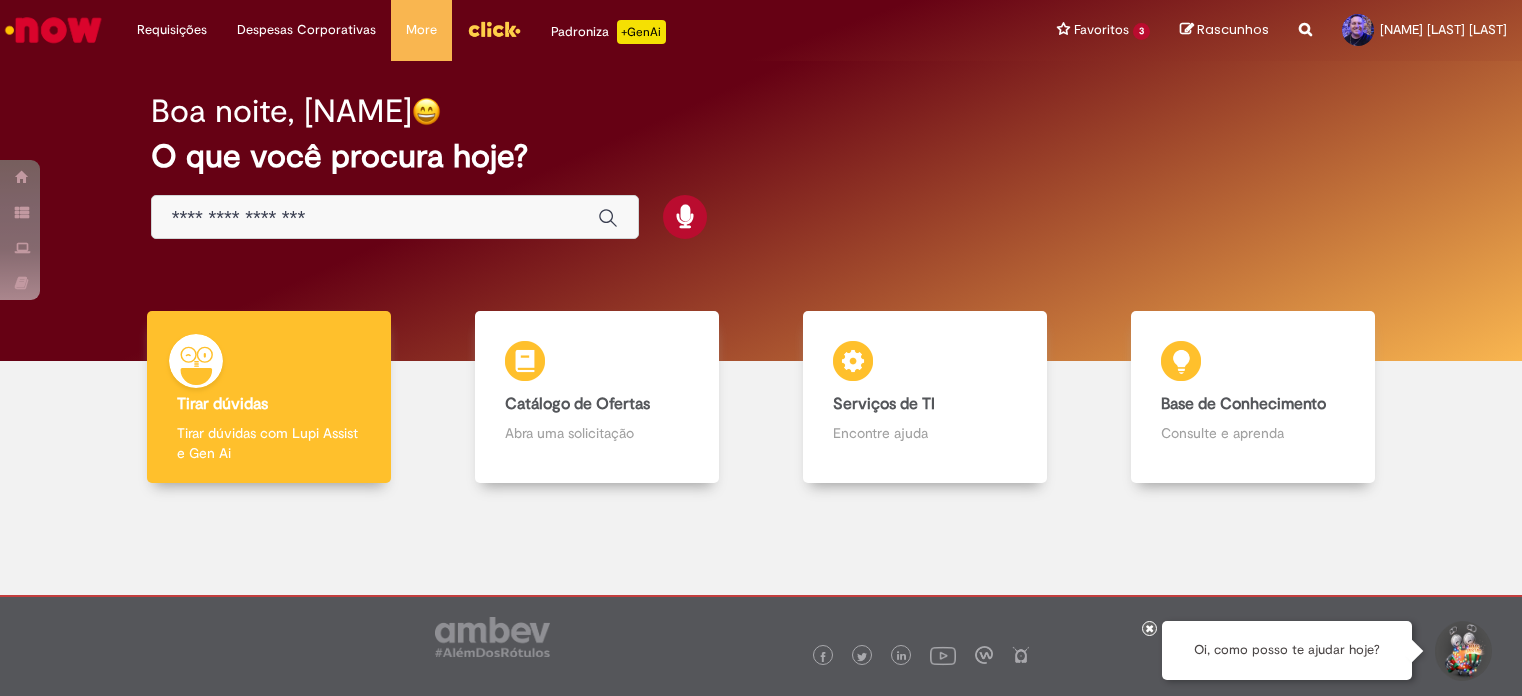 scroll, scrollTop: 0, scrollLeft: 0, axis: both 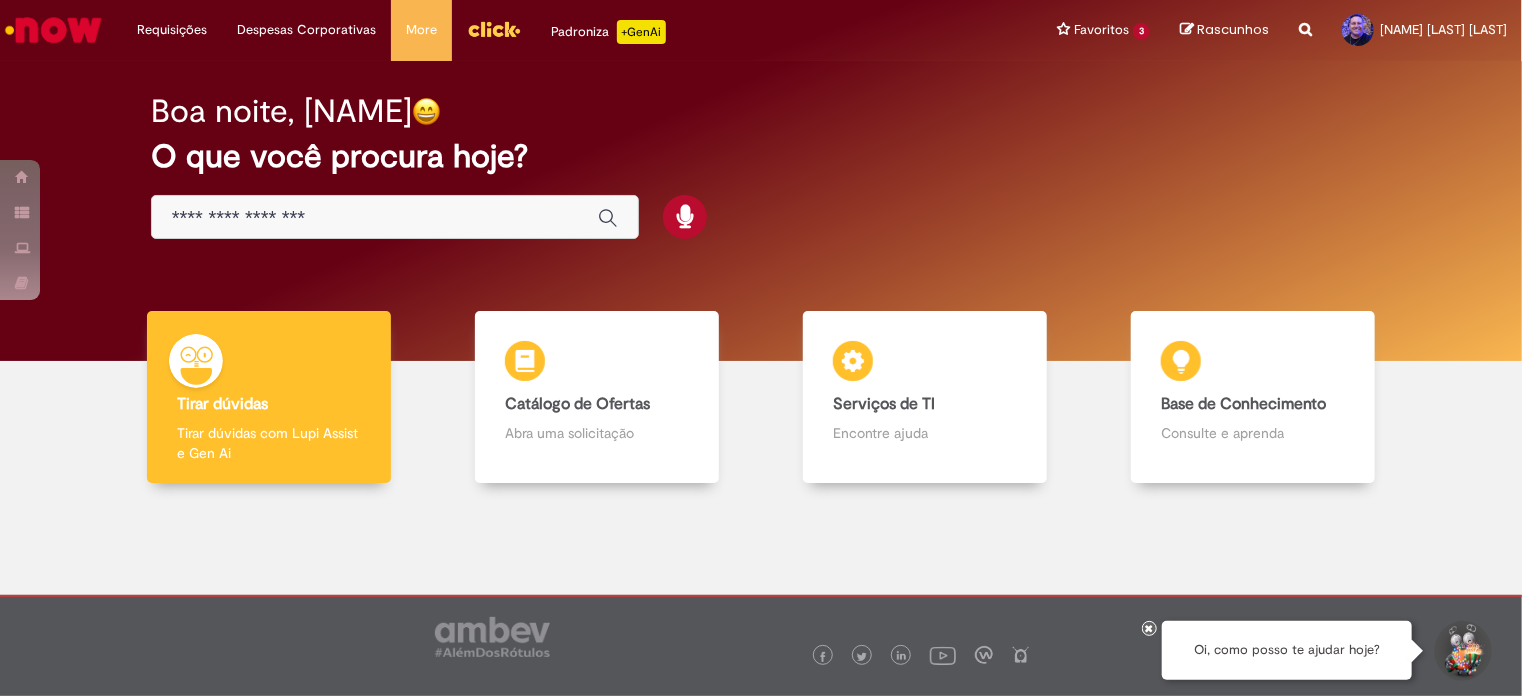 click at bounding box center (375, 218) 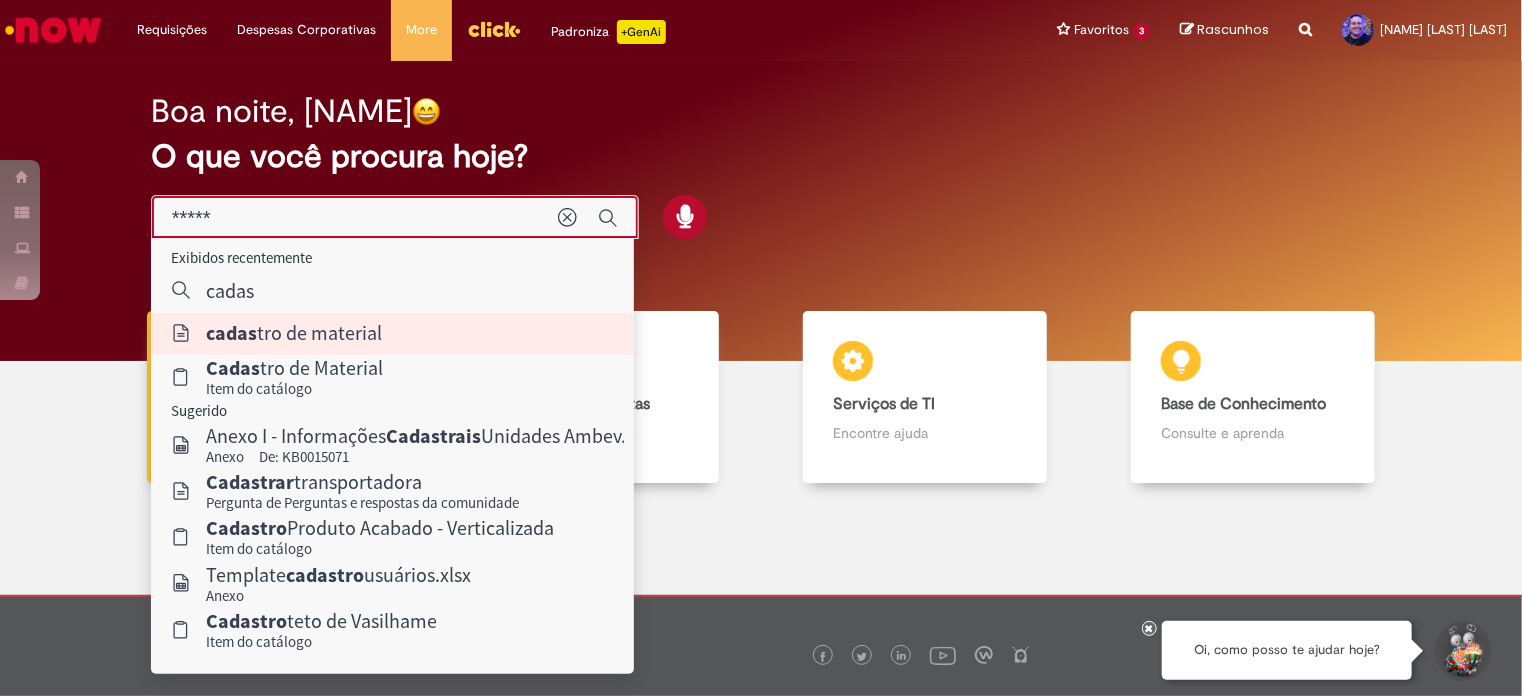 type on "**********" 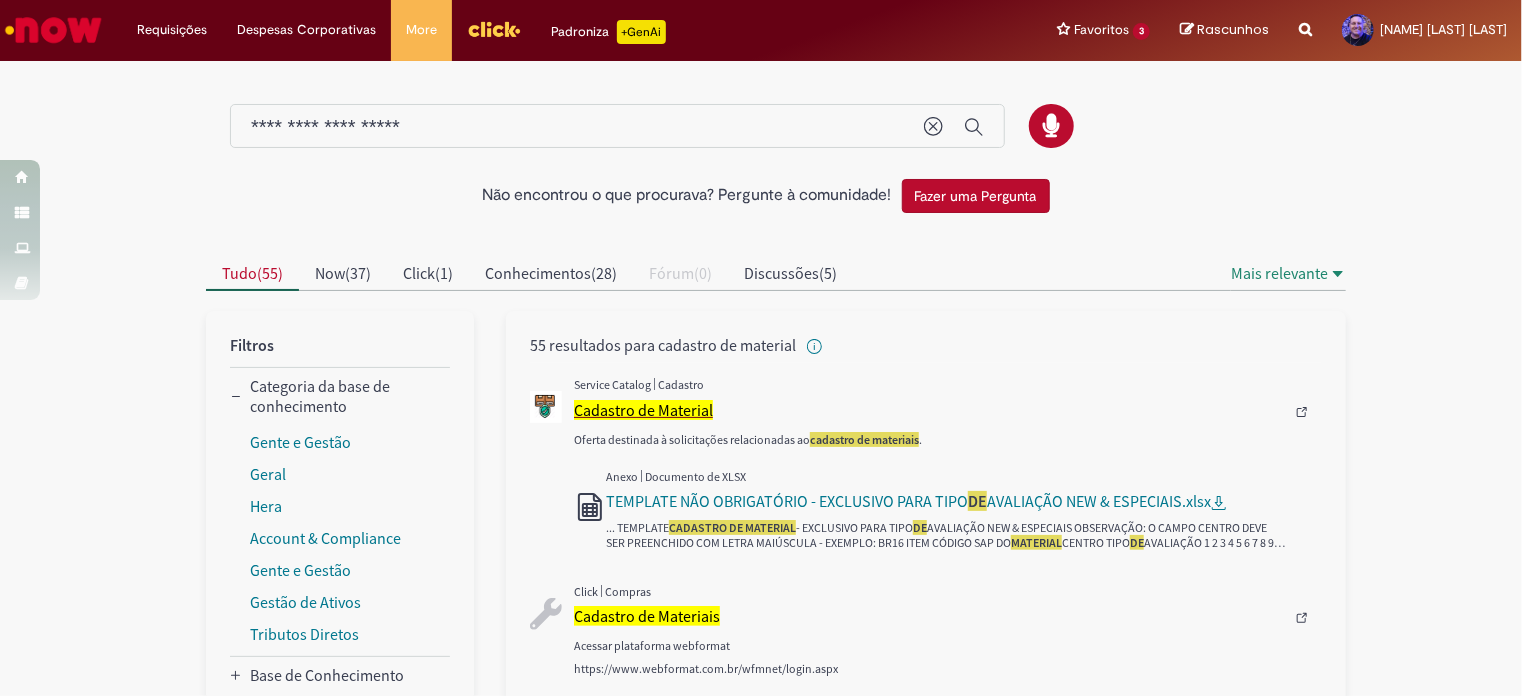 click on "Cadastro de Material" at bounding box center (643, 410) 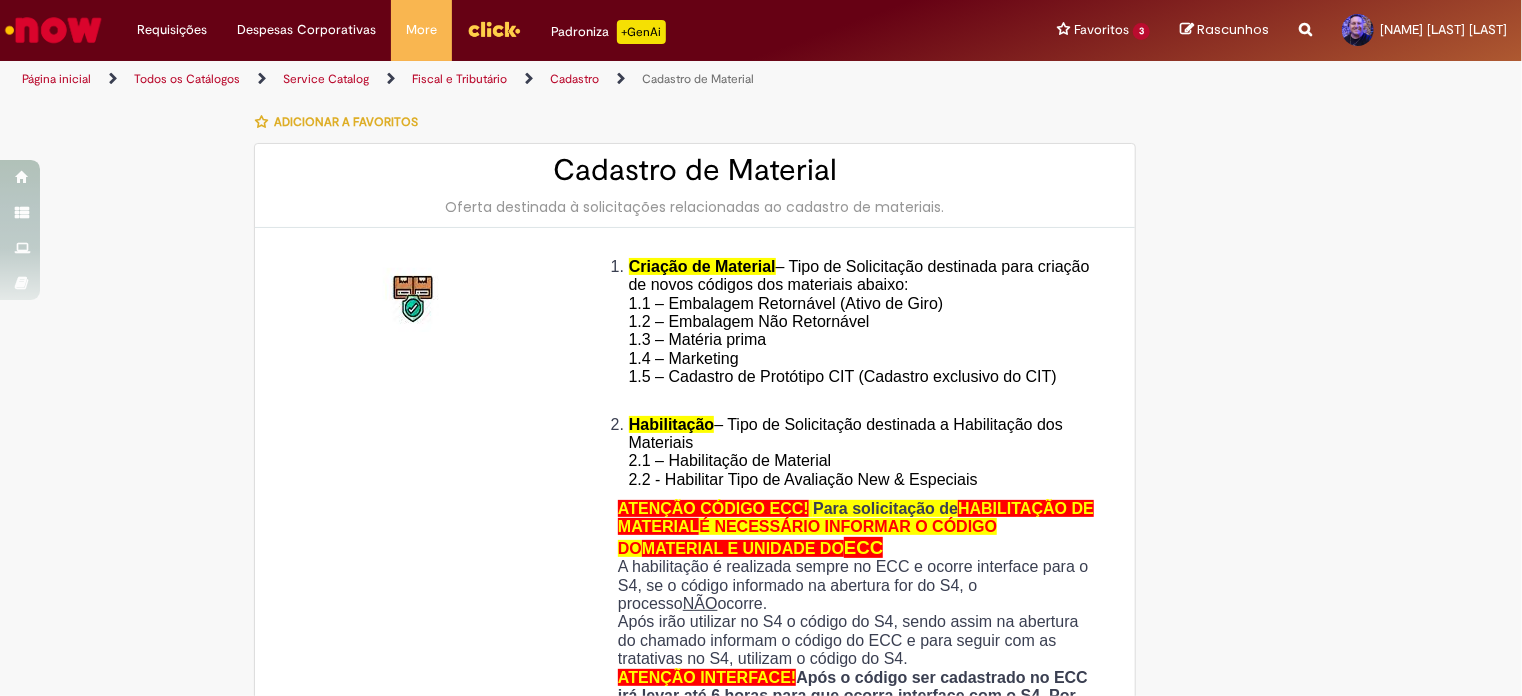 type on "********" 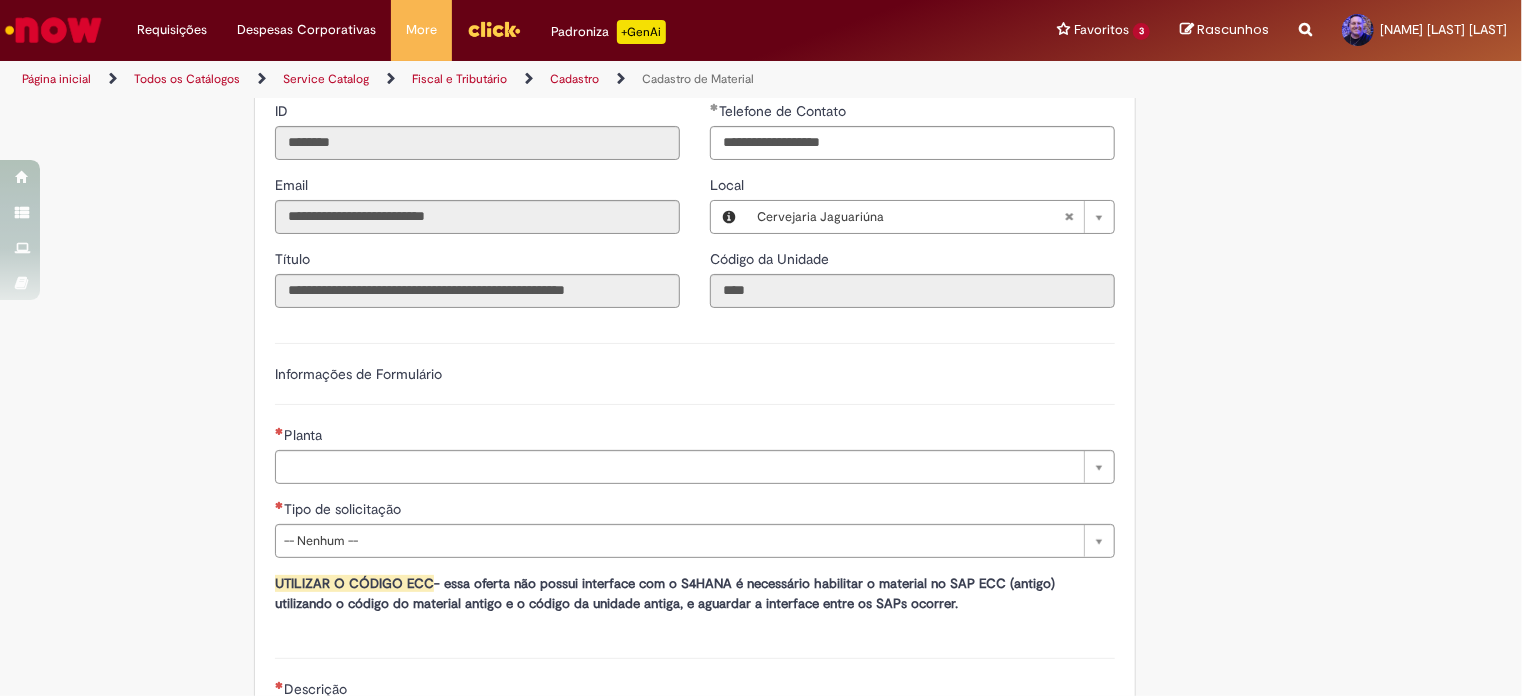 scroll, scrollTop: 1000, scrollLeft: 0, axis: vertical 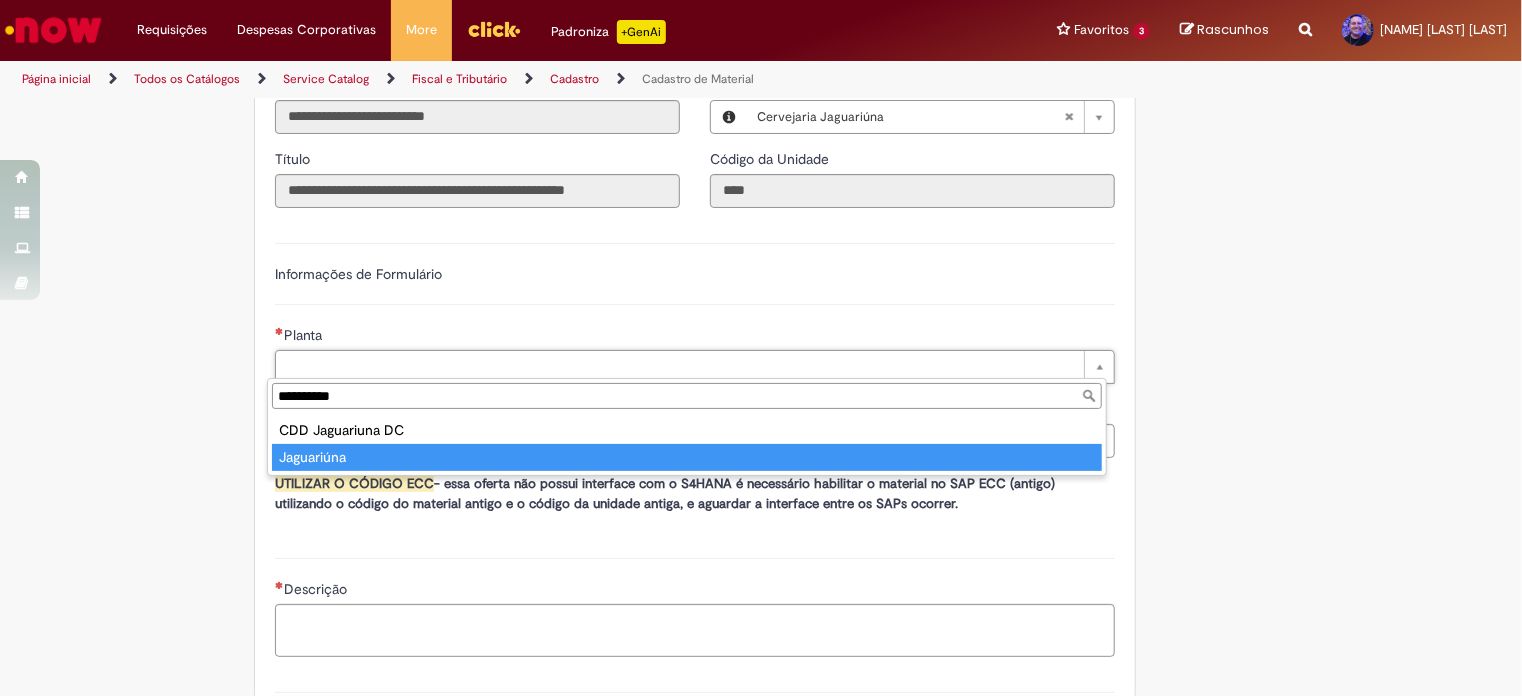 type on "**********" 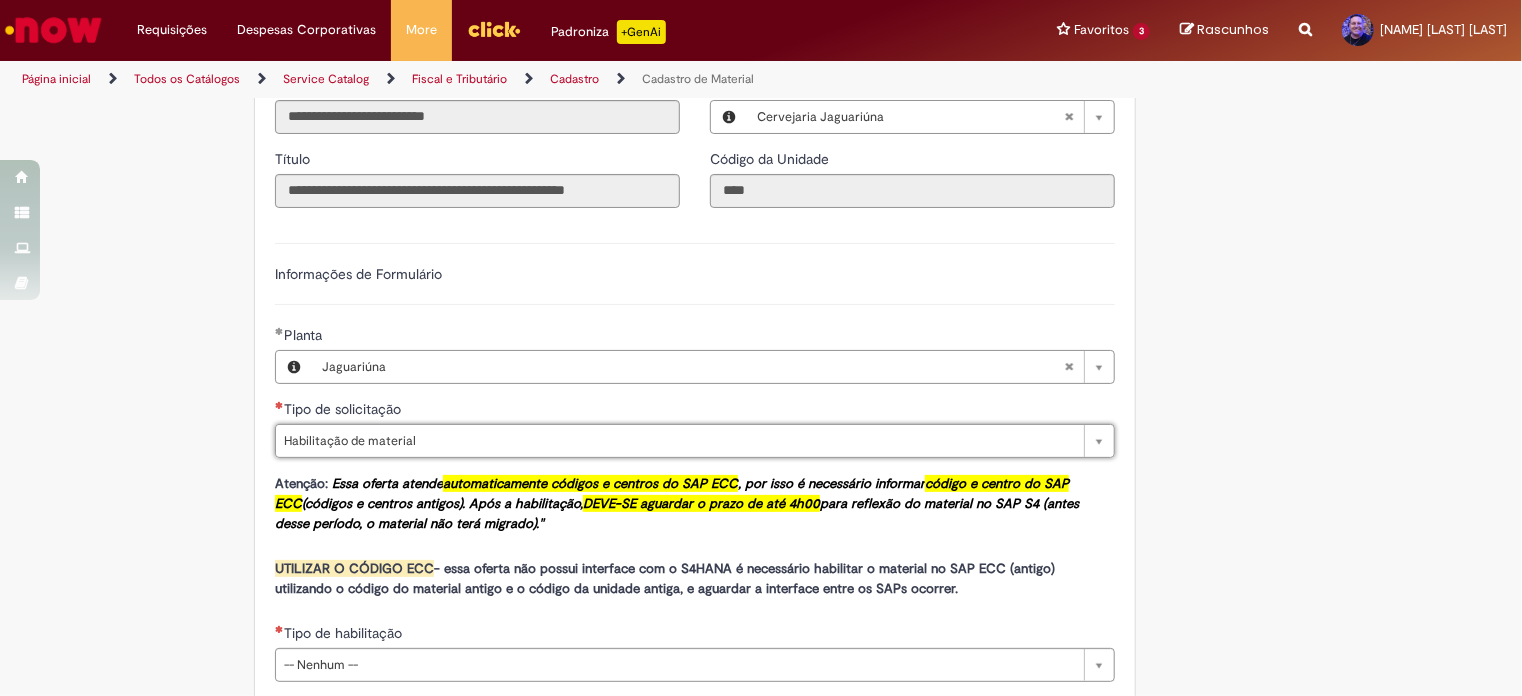 type on "**********" 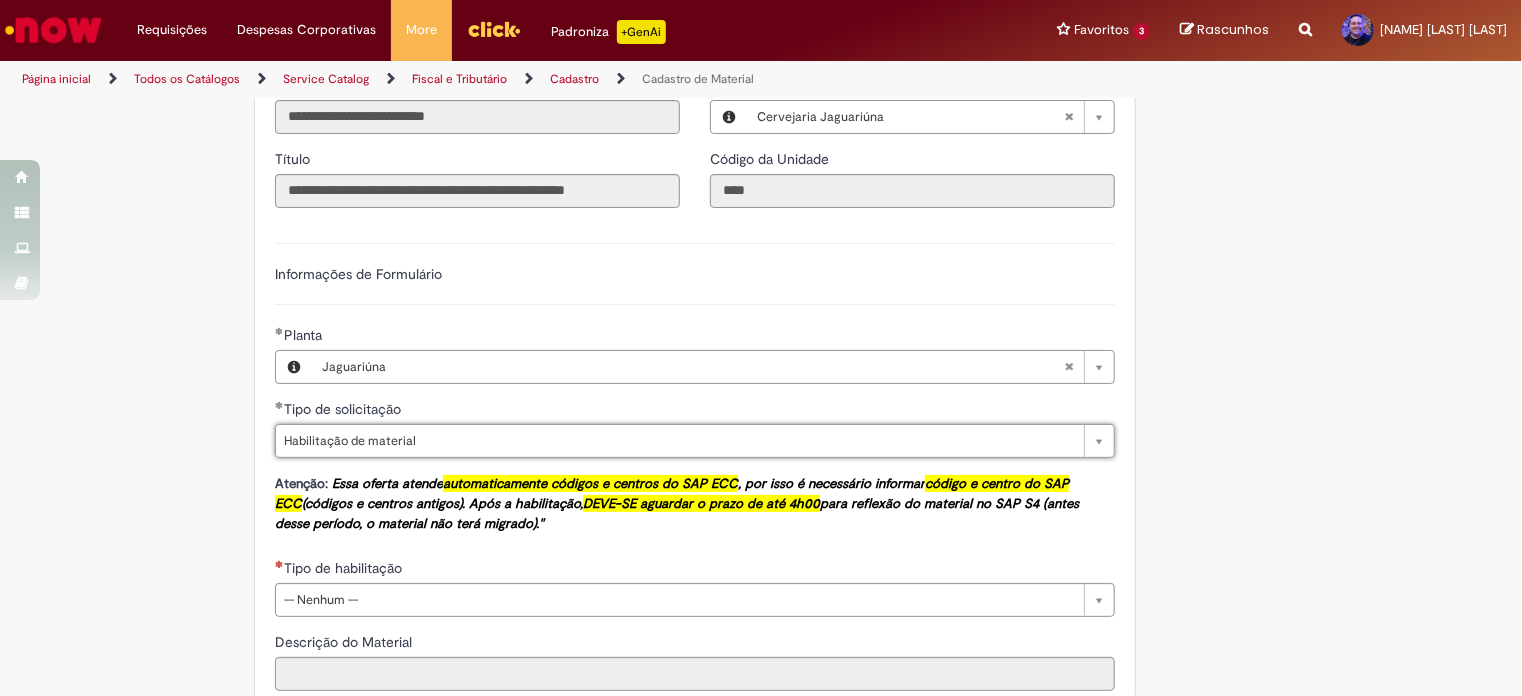 scroll, scrollTop: 1200, scrollLeft: 0, axis: vertical 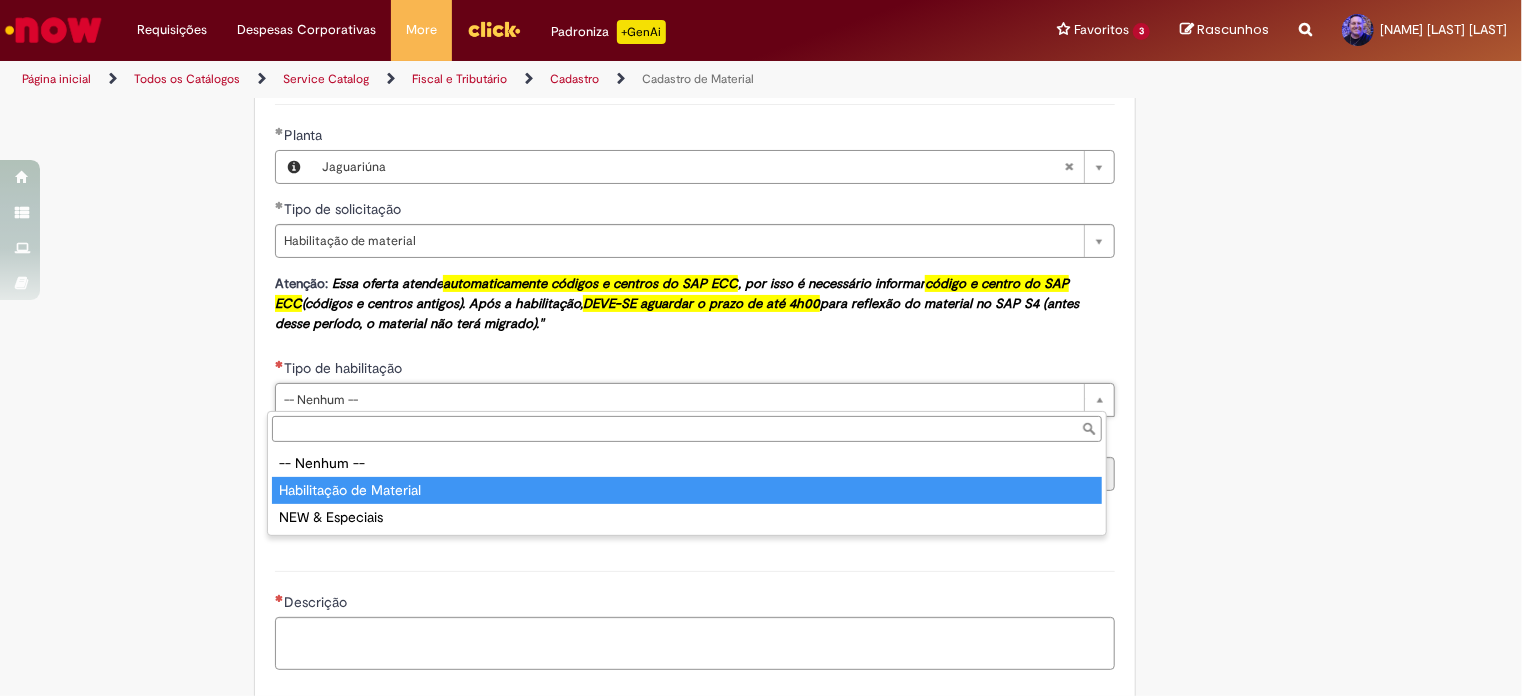 type on "**********" 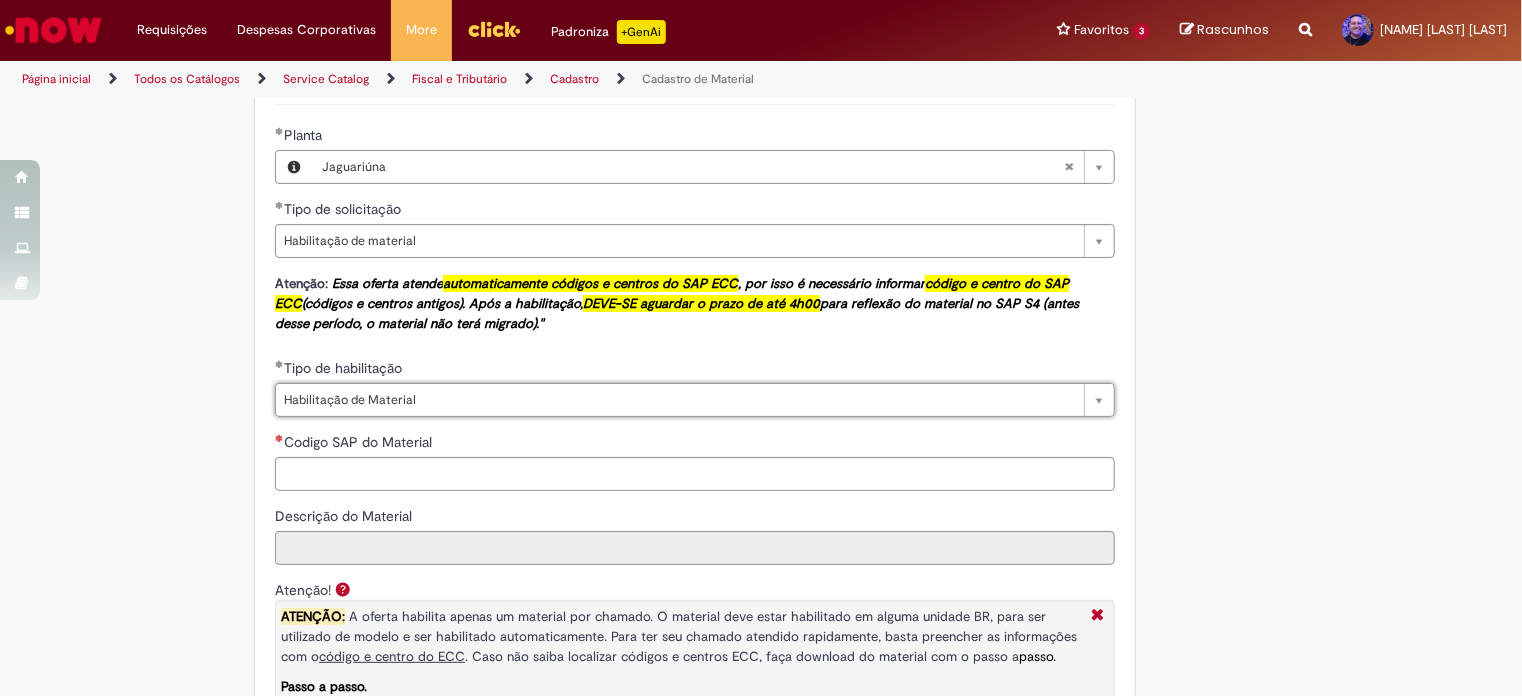 click on "**********" at bounding box center [695, 640] 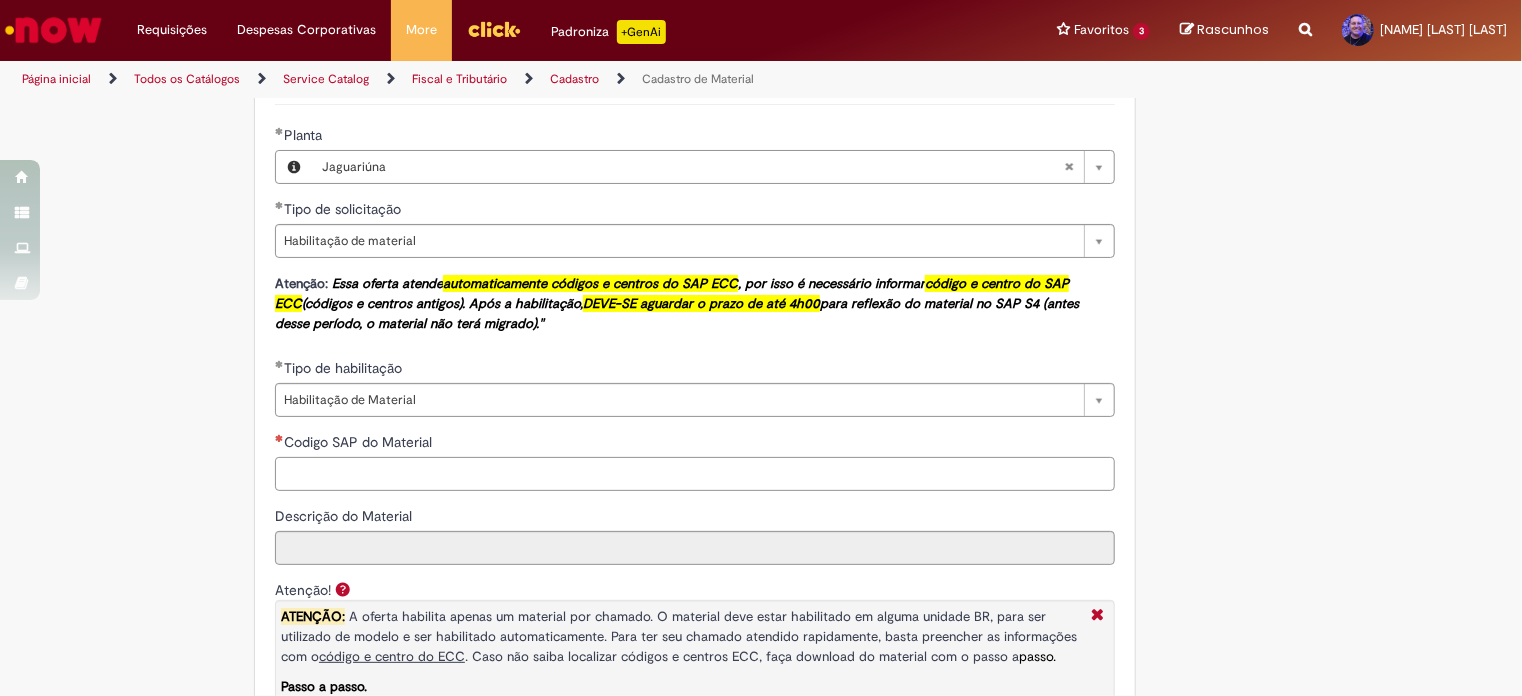 click on "Codigo SAP do Material" at bounding box center (695, 474) 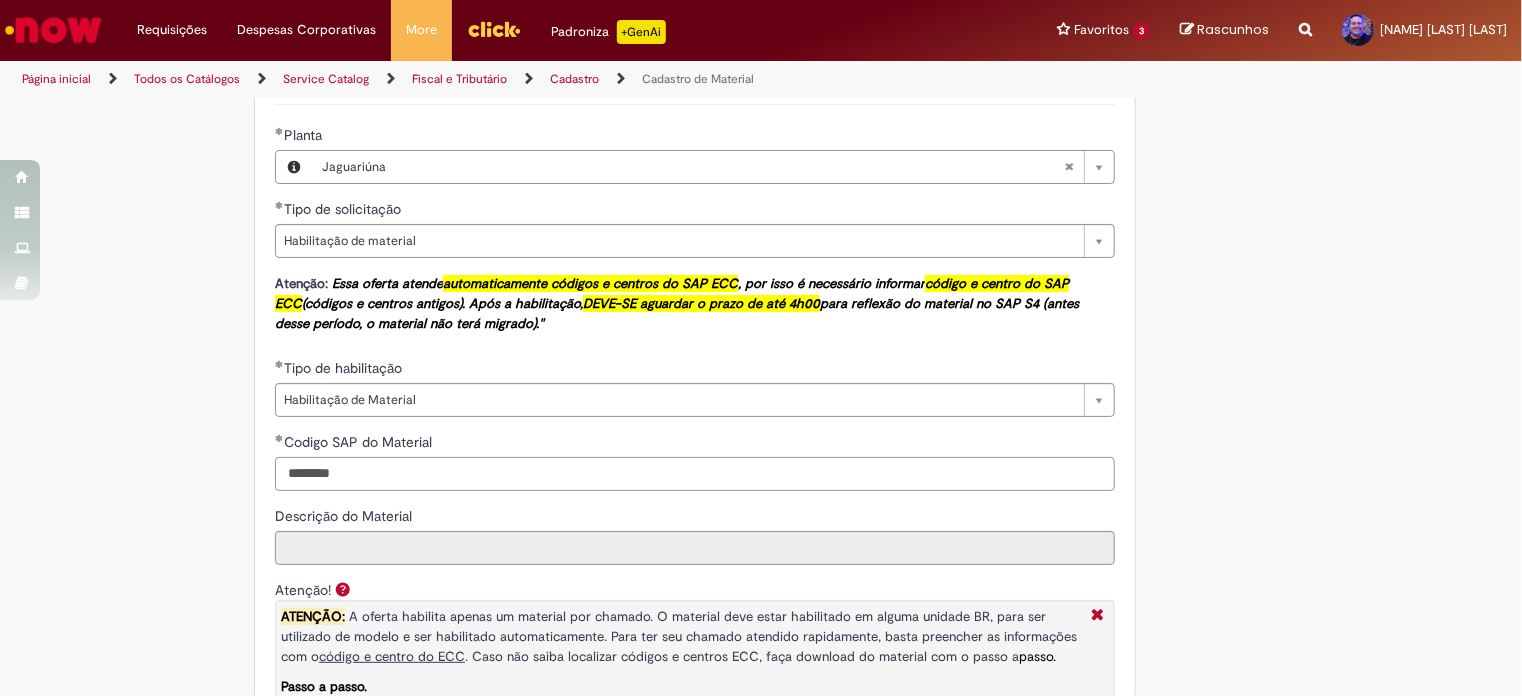 scroll, scrollTop: 1400, scrollLeft: 0, axis: vertical 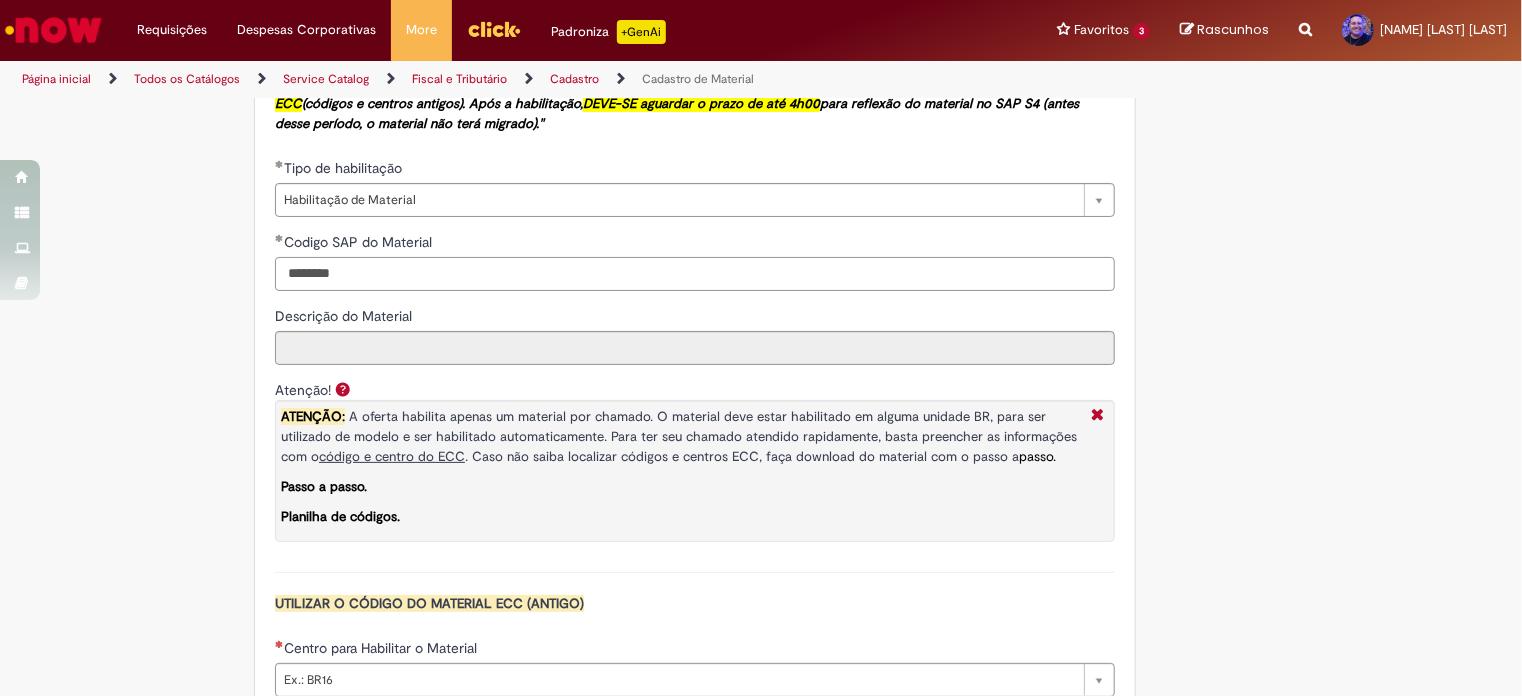 type on "********" 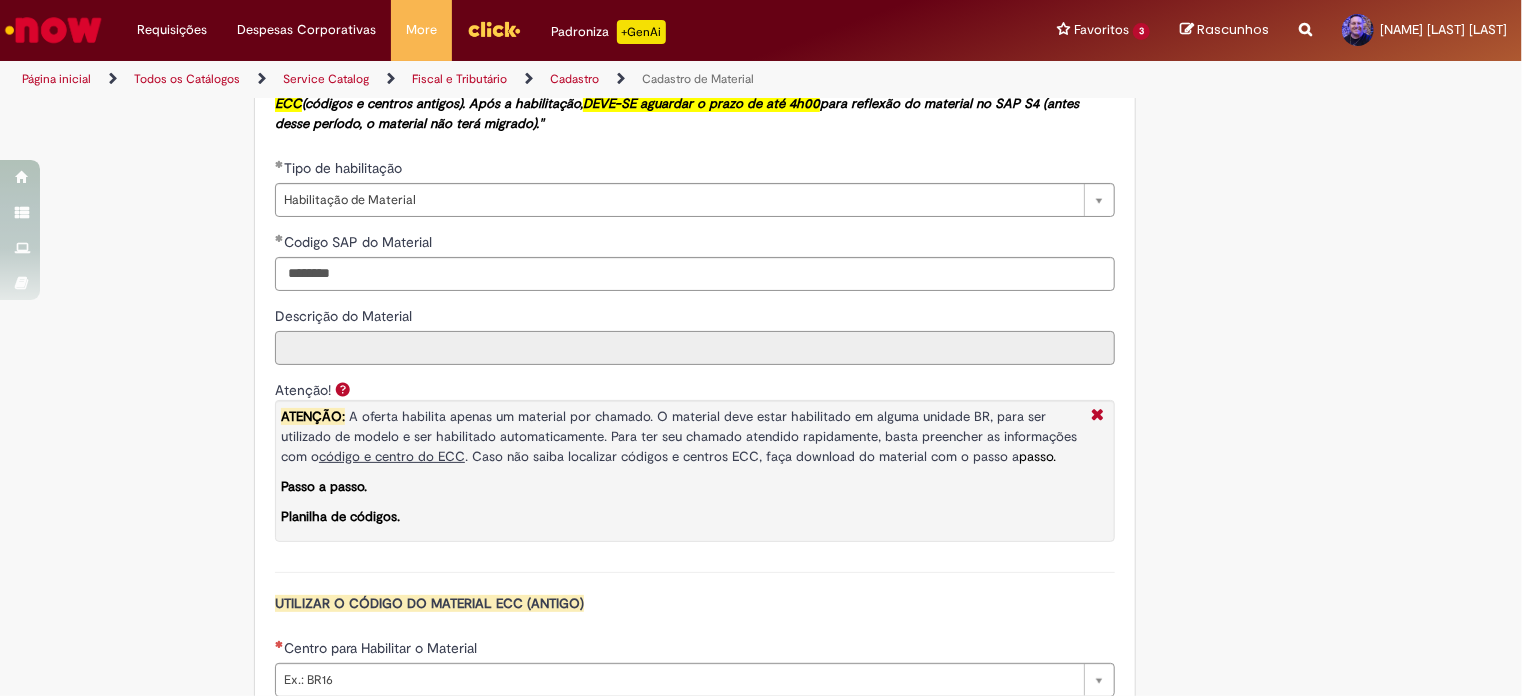 click on "Descrição do Material" at bounding box center (695, 348) 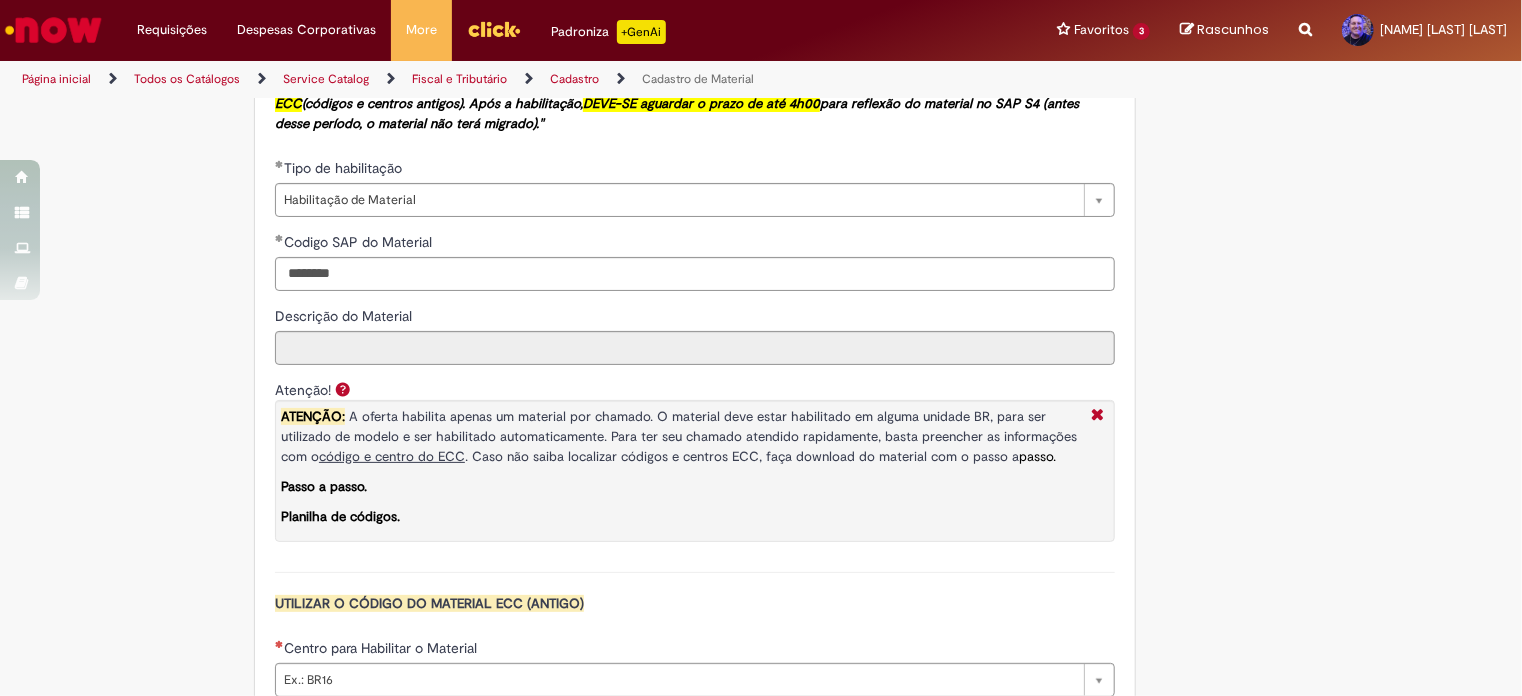 click on "ATENÇÃO:   A oferta habilita apenas um material por chamado. O material deve estar habilitado em alguma unidade BR, para ser utilizado de modelo e ser habilitado automaticamente. Para ter seu chamado atendido rapidamente, basta preencher as informações com o  código e centro do ECC . Caso não saiba localizar códigos e centros ECC, faça download do material com o passo a  passo.
Passo a passo.
Planilha de códigos." at bounding box center (695, 471) 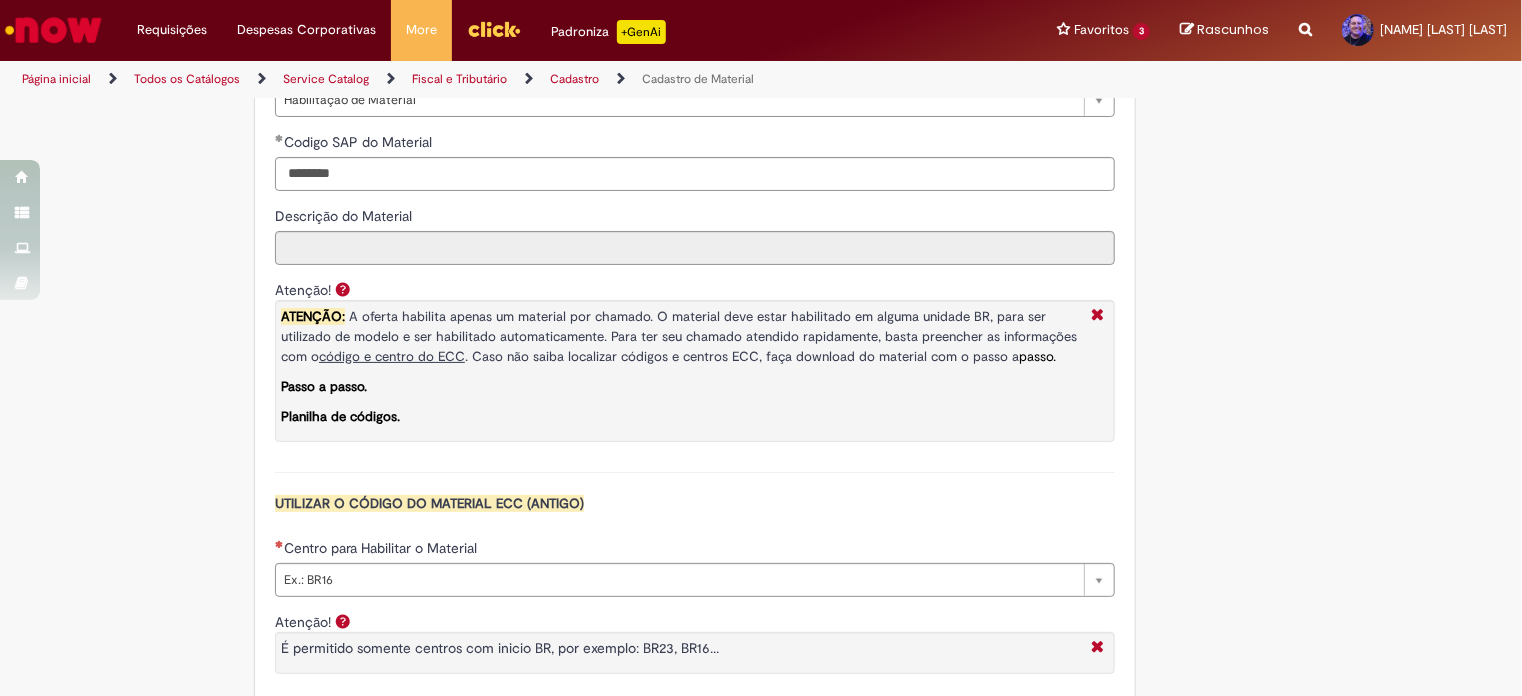 scroll, scrollTop: 1600, scrollLeft: 0, axis: vertical 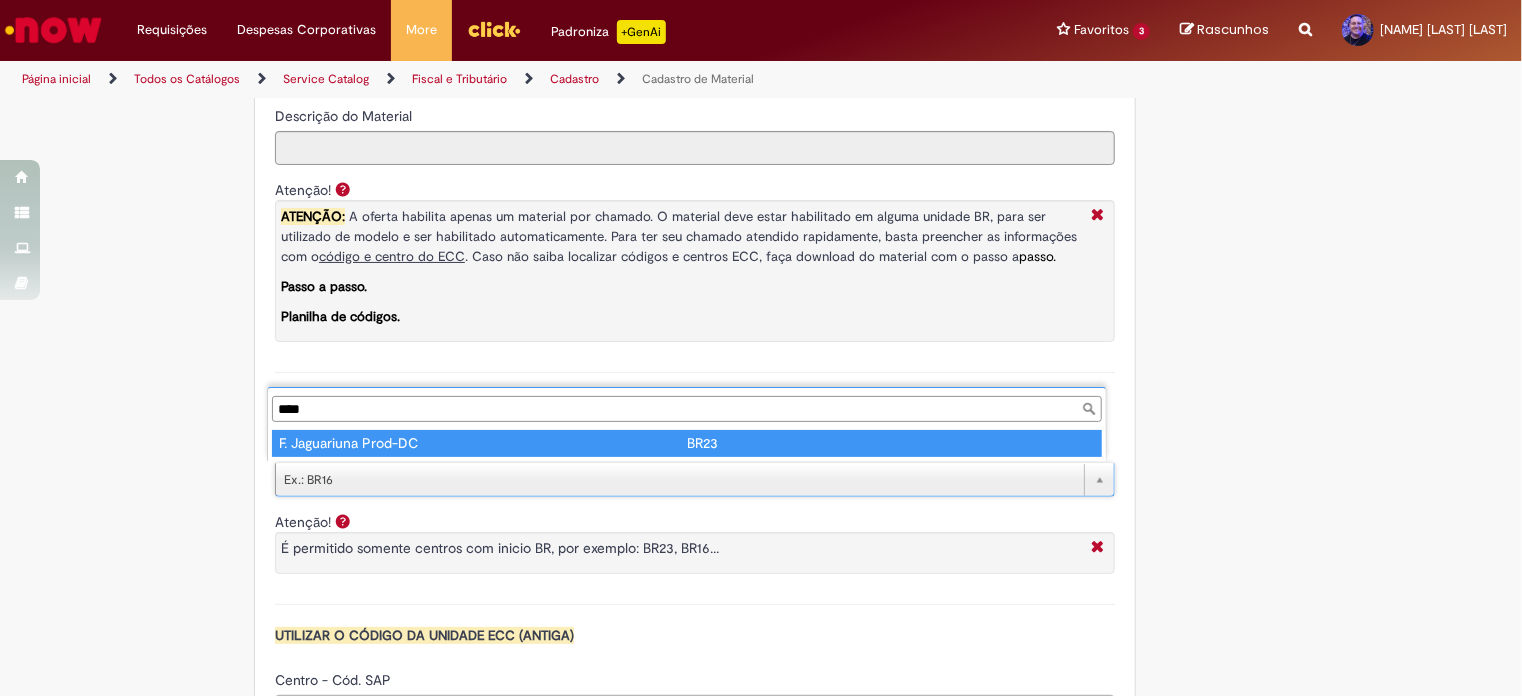 type on "****" 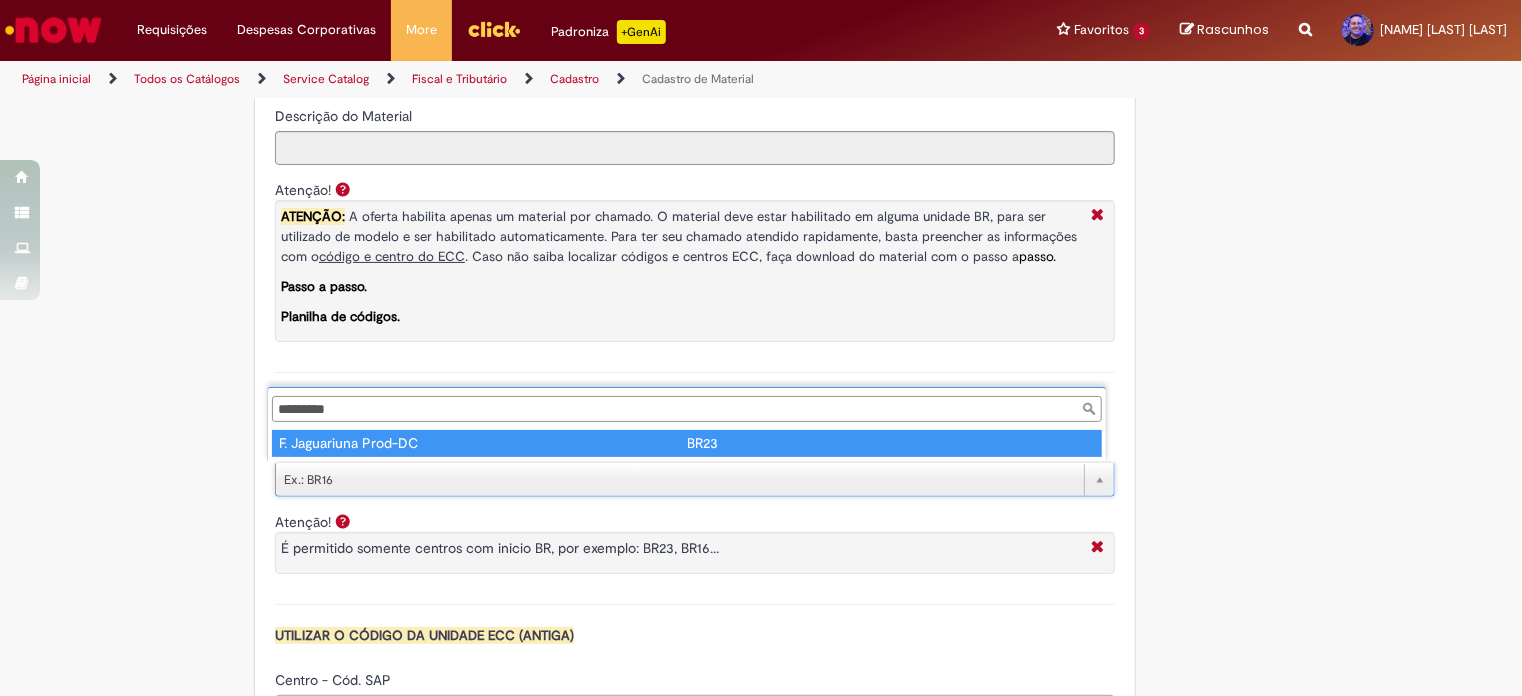 type on "****" 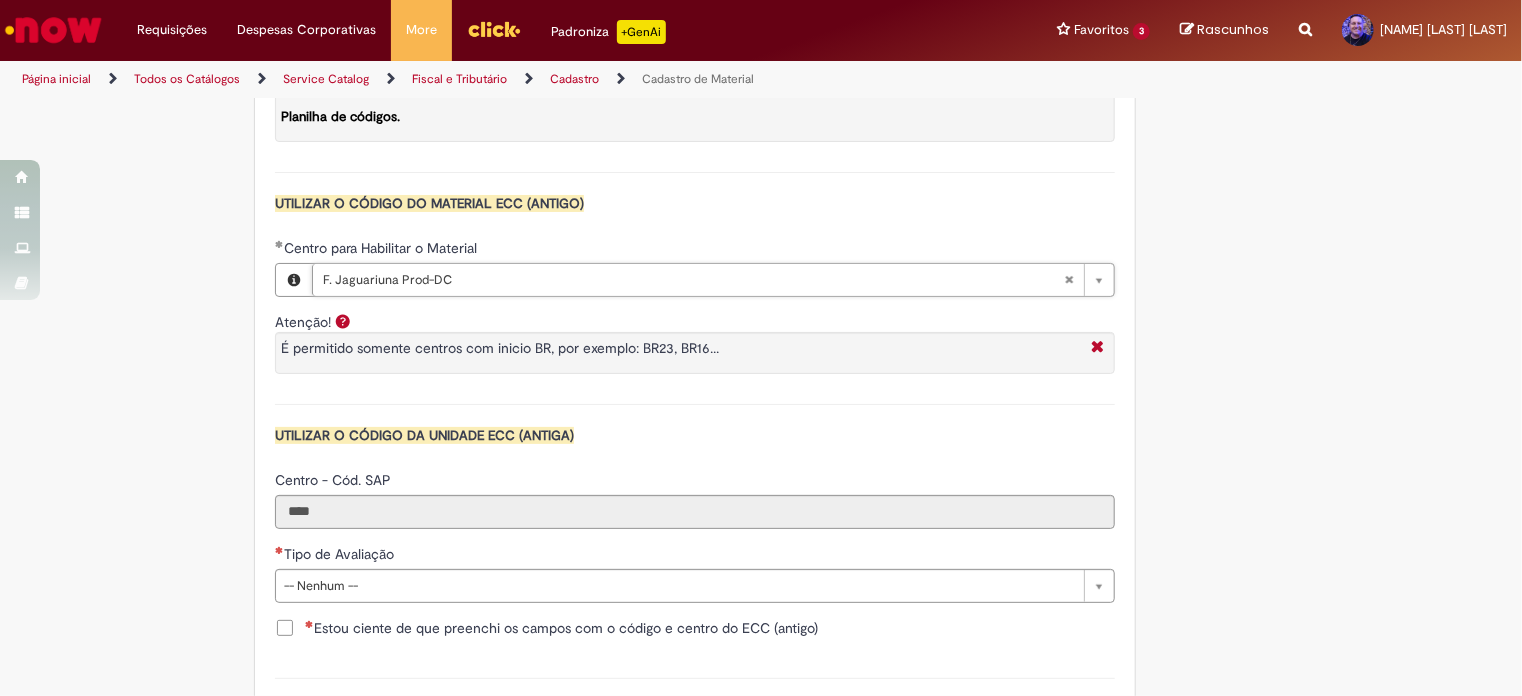 scroll, scrollTop: 2000, scrollLeft: 0, axis: vertical 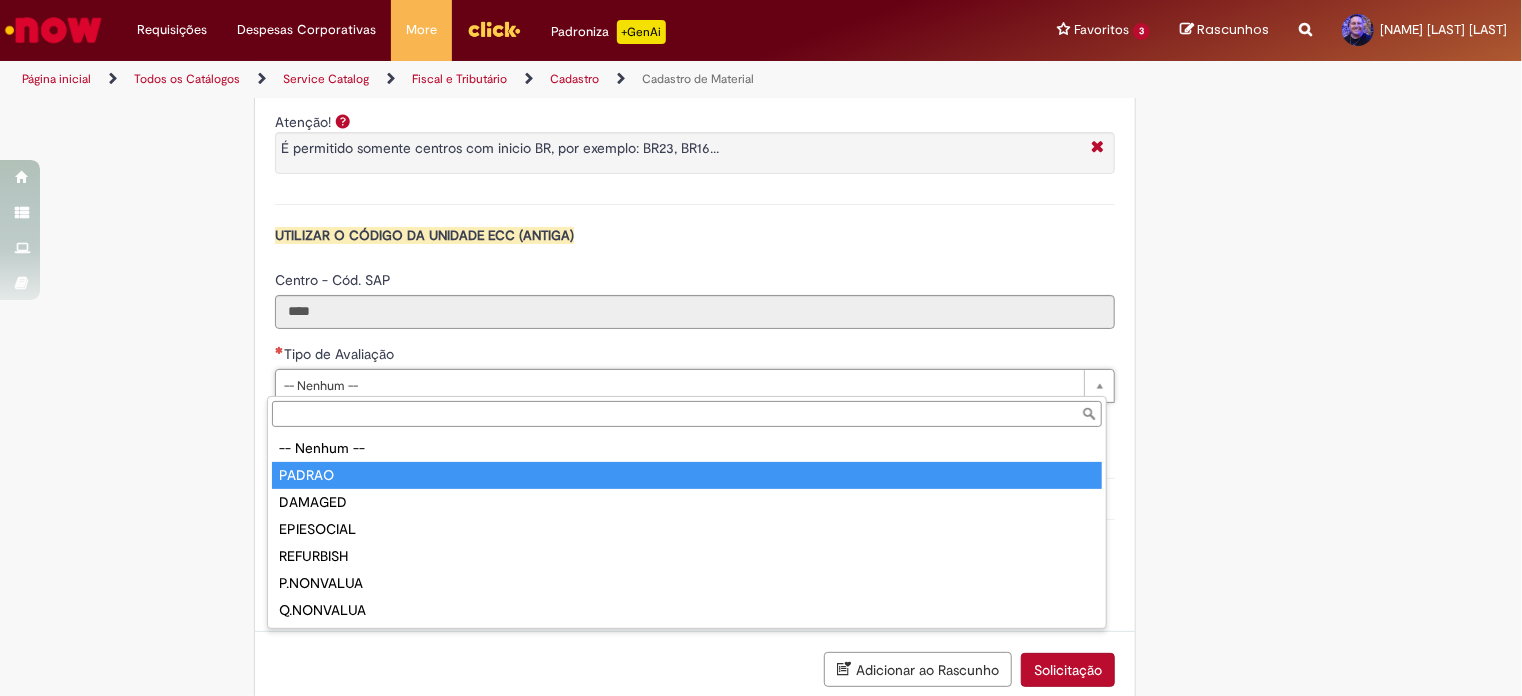 type on "******" 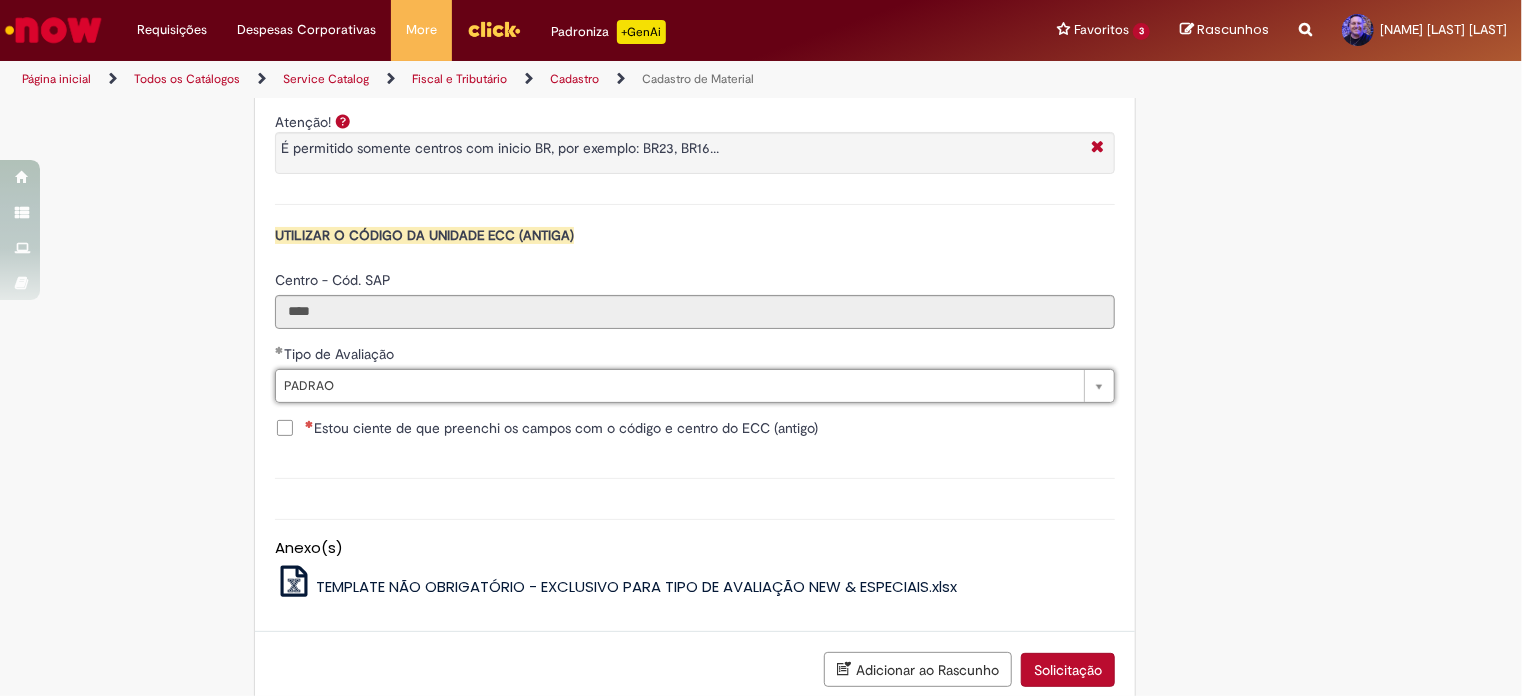 scroll, scrollTop: 2100, scrollLeft: 0, axis: vertical 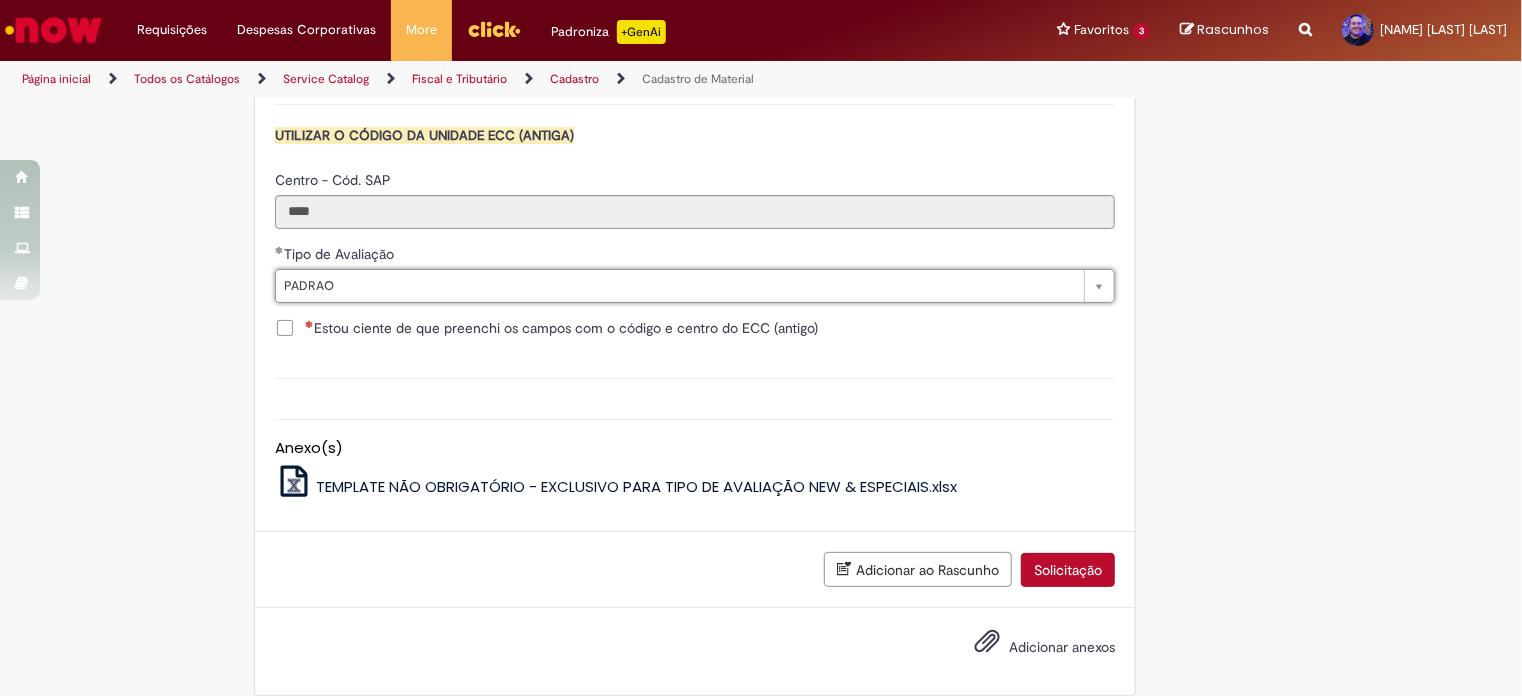 click on "Estou ciente de que preenchi os campos com o código e centro do ECC  (antigo)" at bounding box center (561, 328) 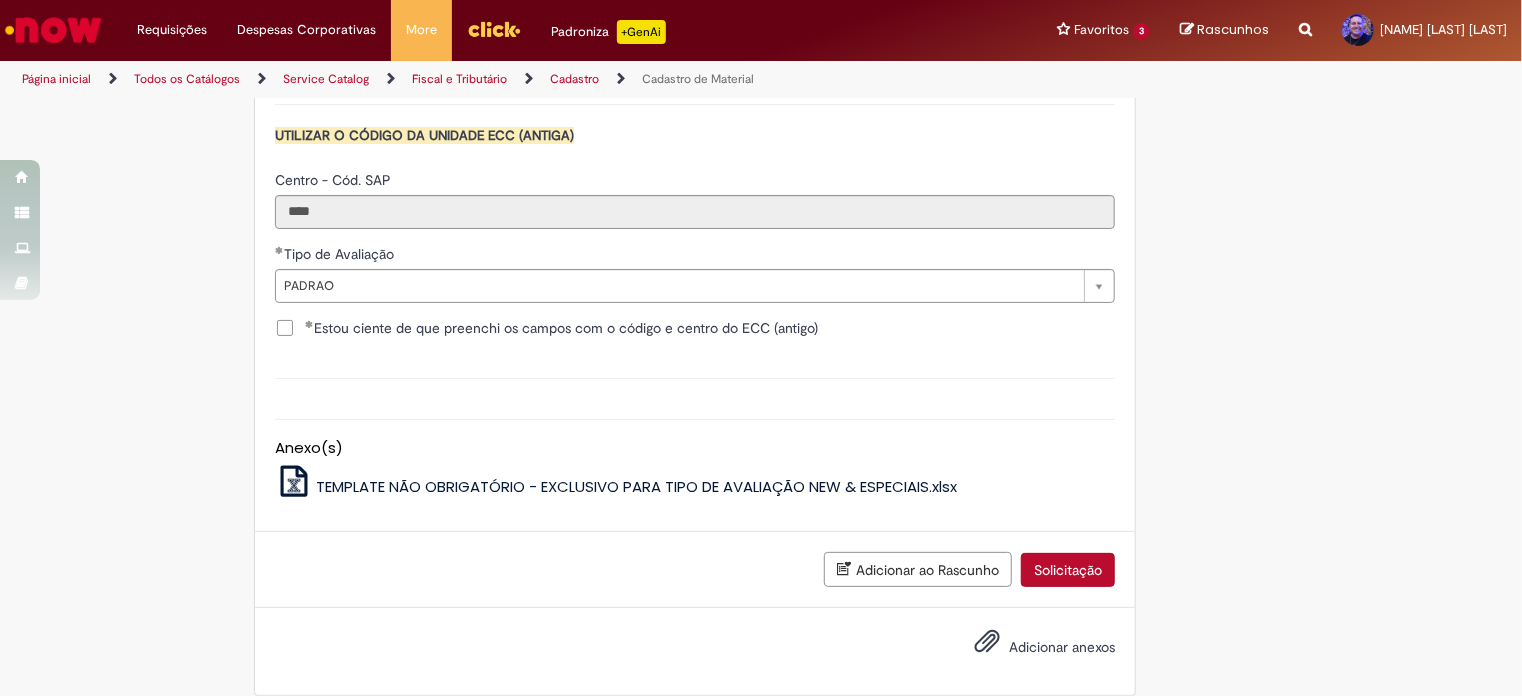 click on "Solicitação" at bounding box center [1068, 570] 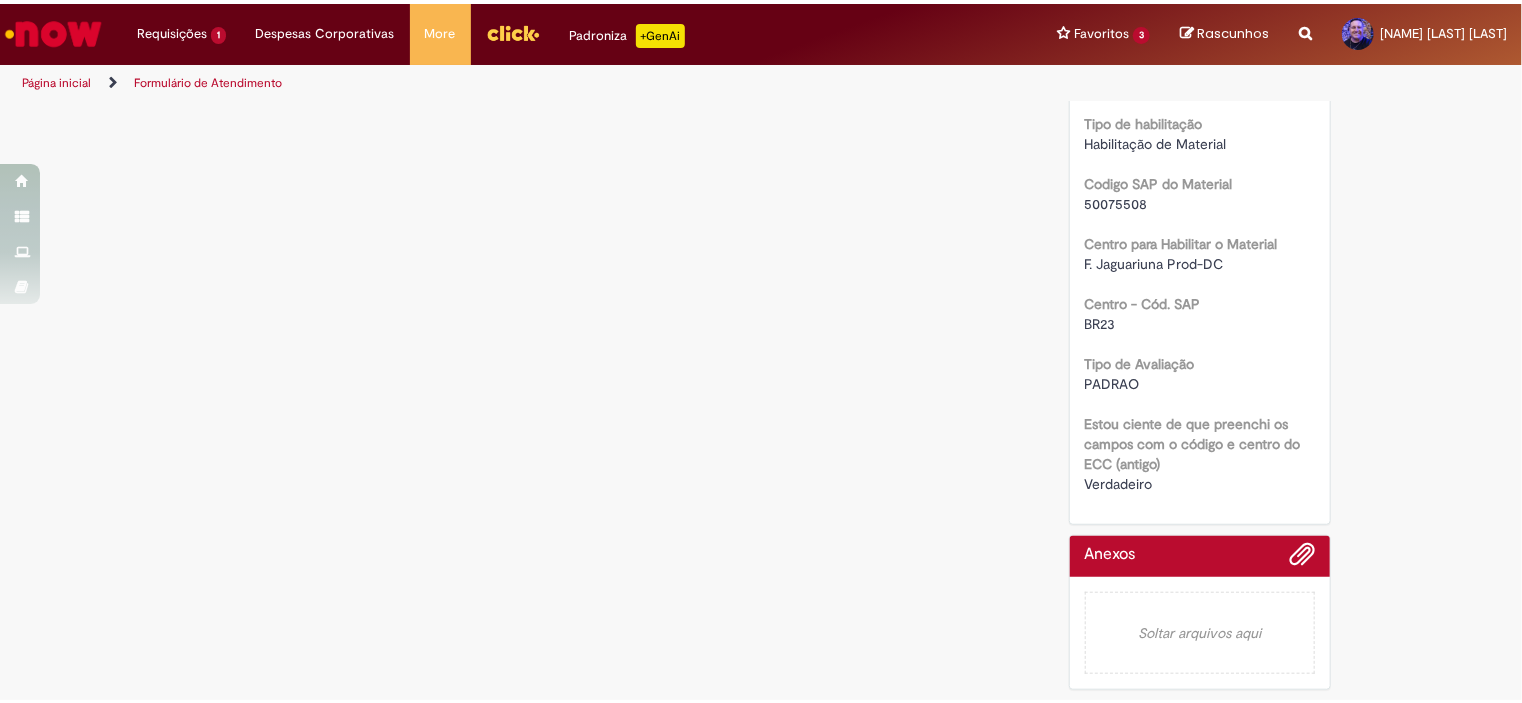 scroll, scrollTop: 0, scrollLeft: 0, axis: both 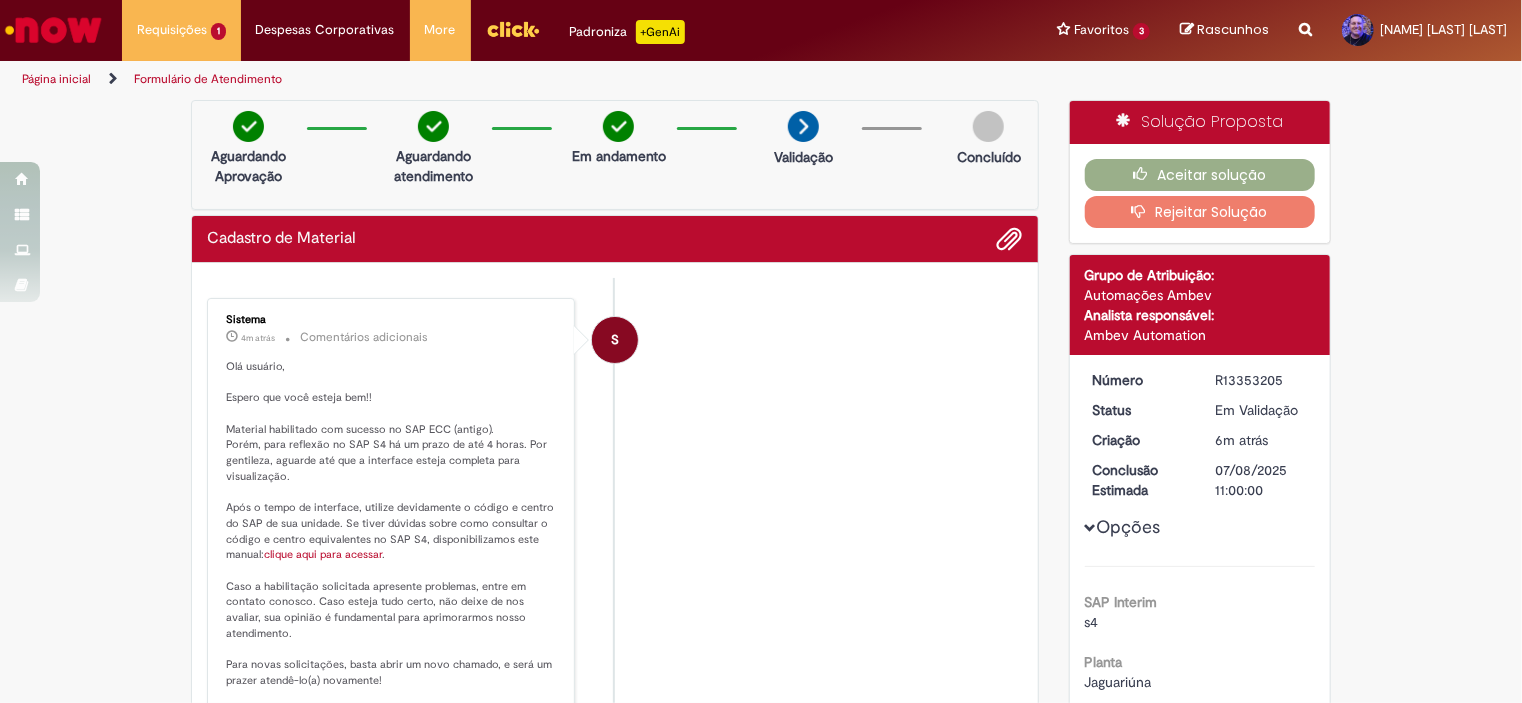 click on "clique aqui para acessar" at bounding box center [323, 554] 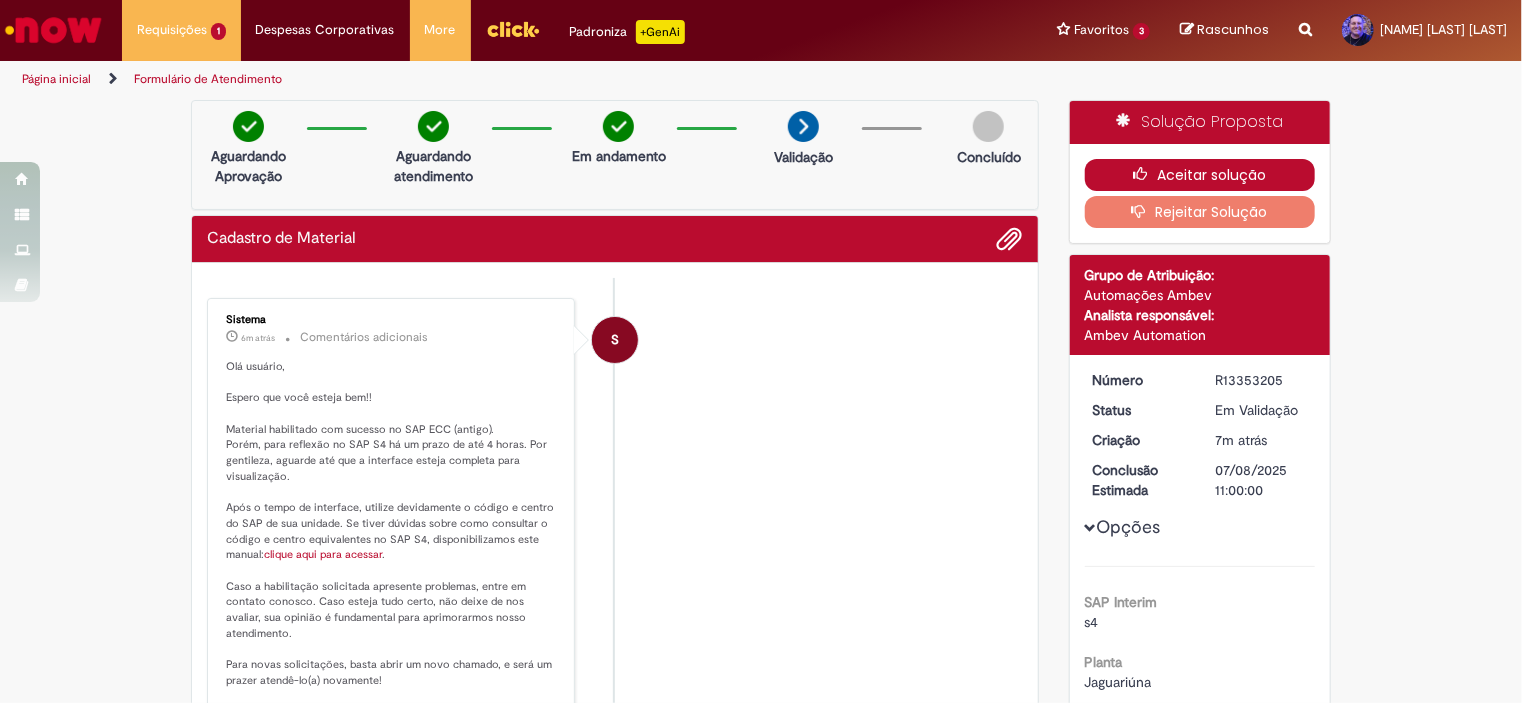 click at bounding box center [1145, 174] 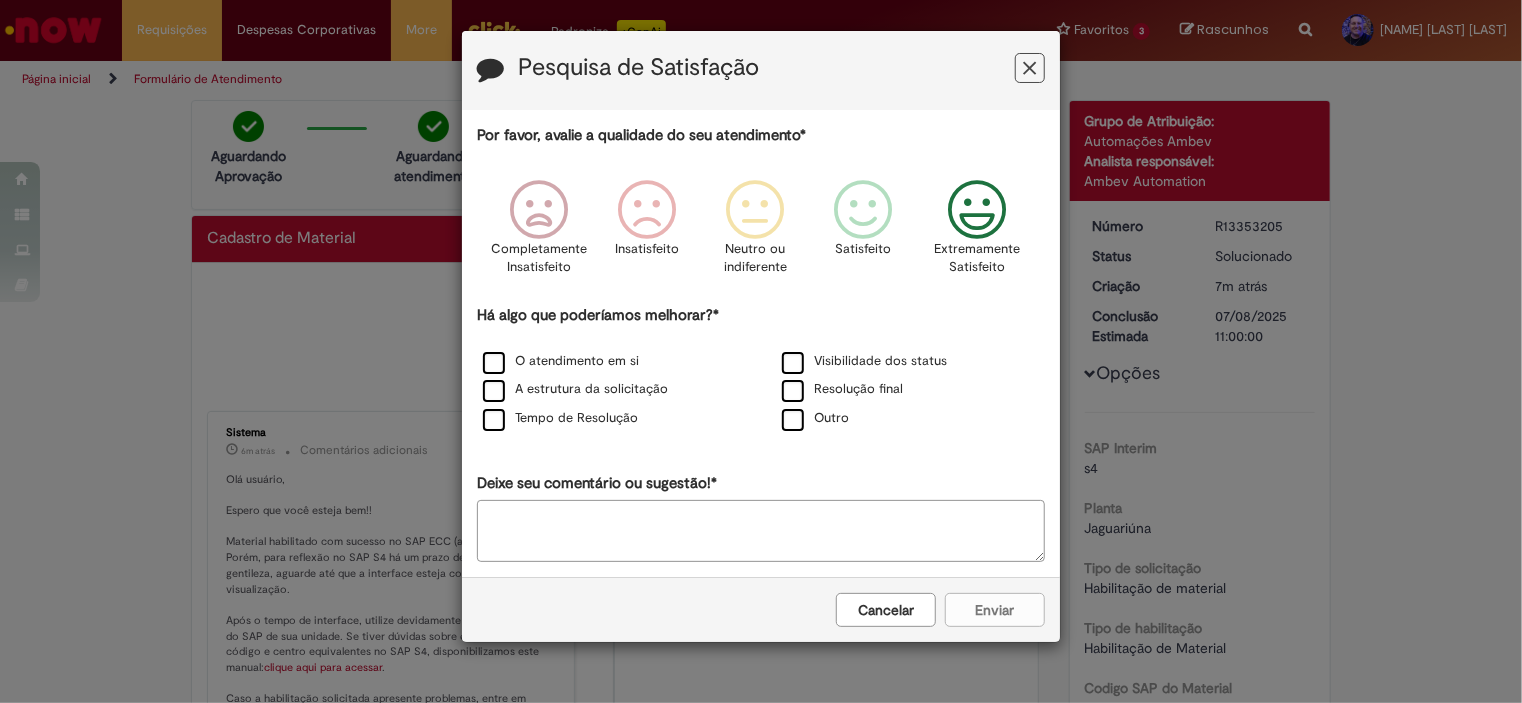 click at bounding box center [977, 210] 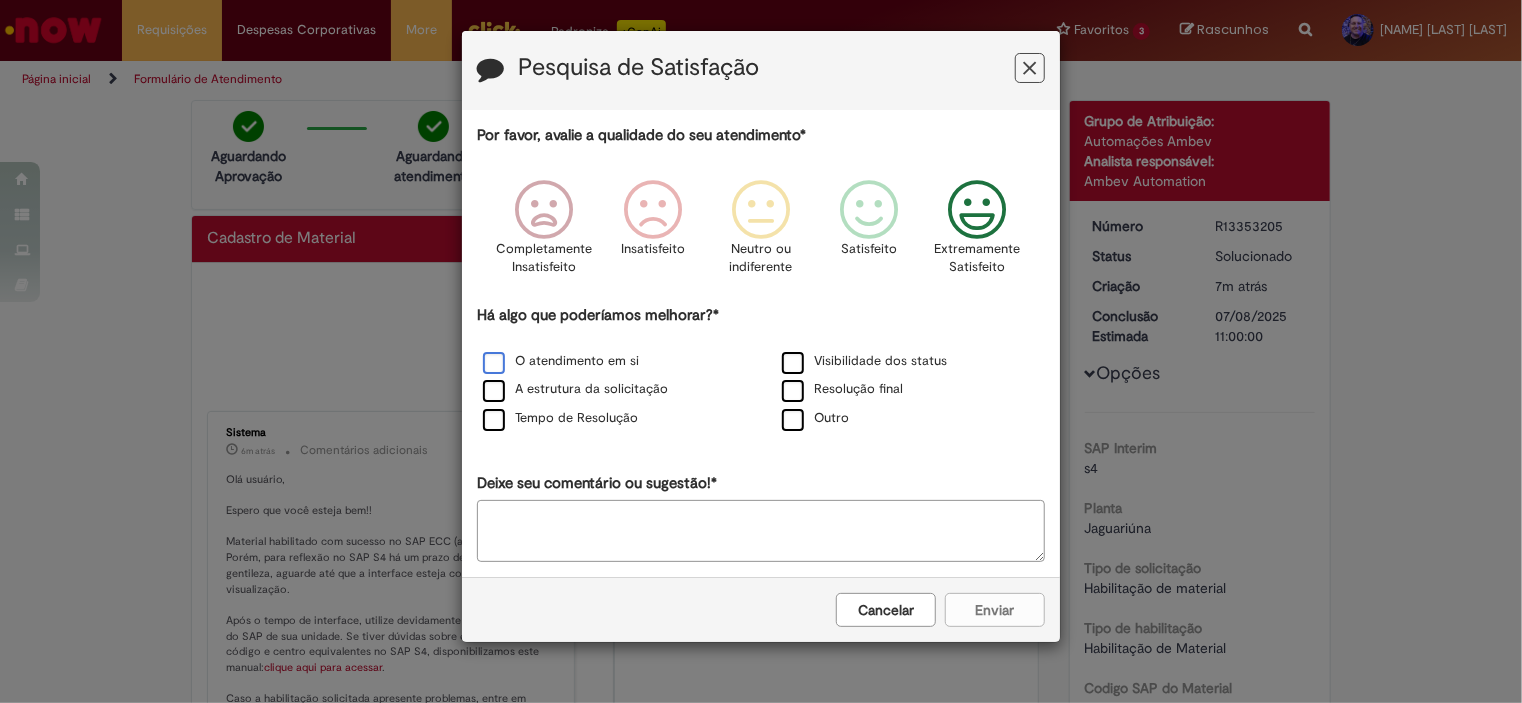 click on "O atendimento em si" at bounding box center [561, 361] 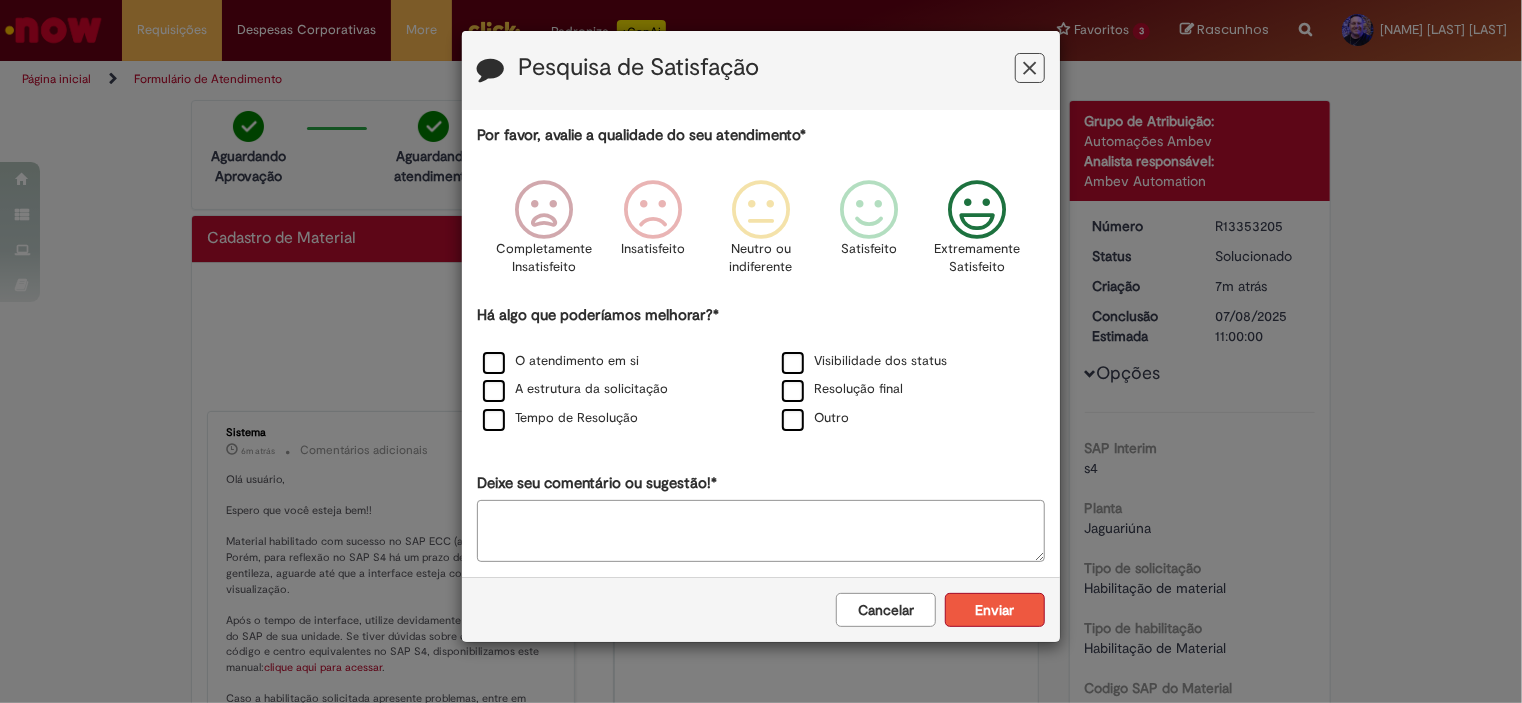 click on "Enviar" at bounding box center (995, 610) 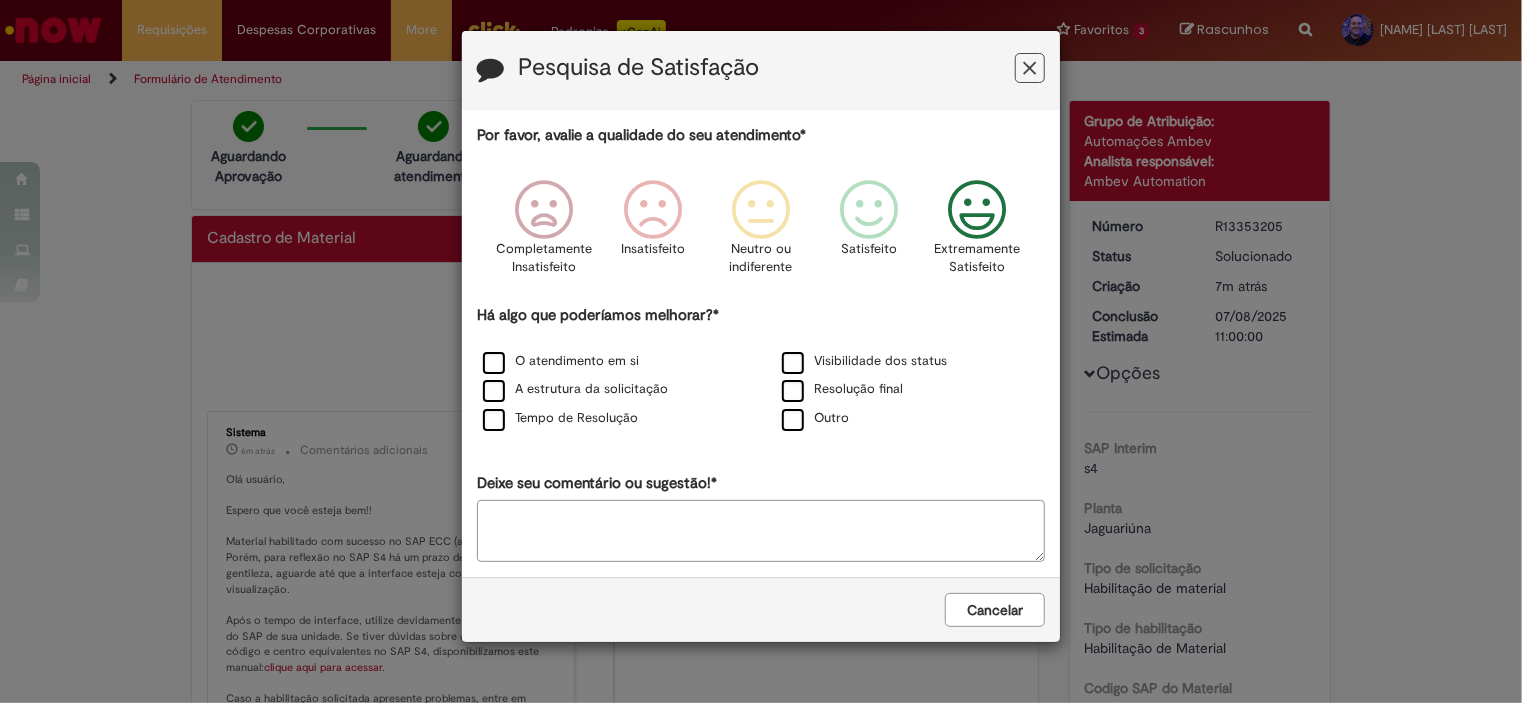 click on "Cancelar" at bounding box center [995, 610] 